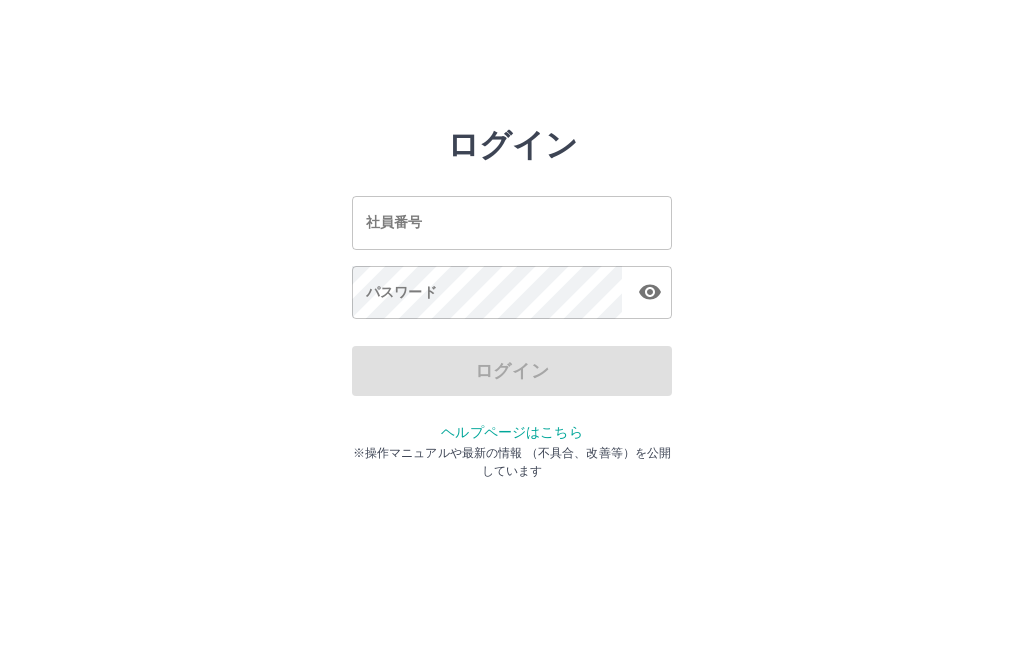 scroll, scrollTop: 0, scrollLeft: 0, axis: both 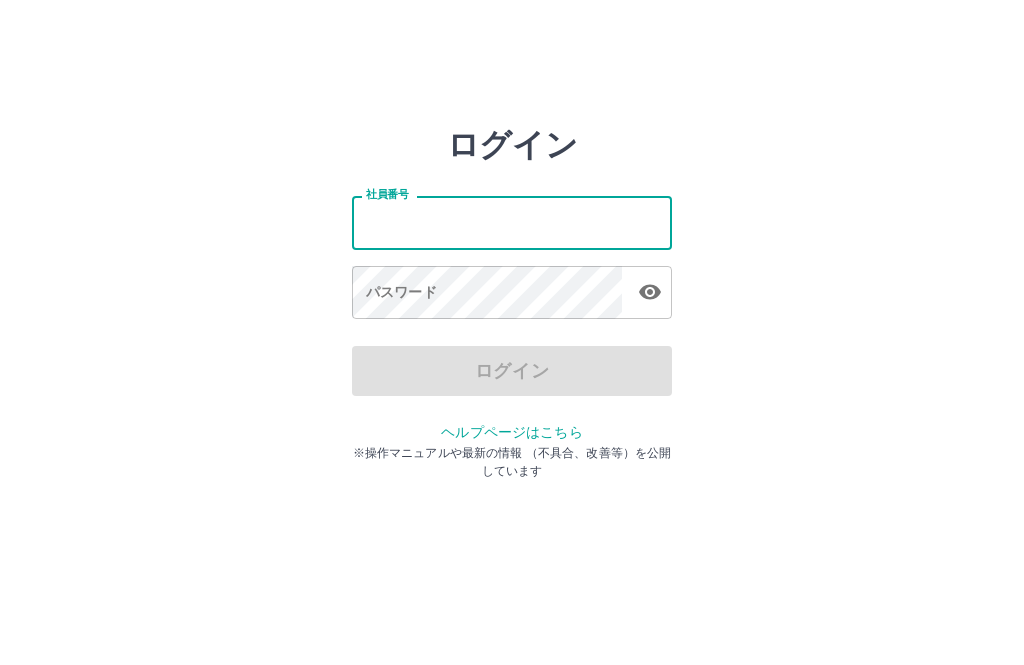 click on "社員番号" at bounding box center (512, 222) 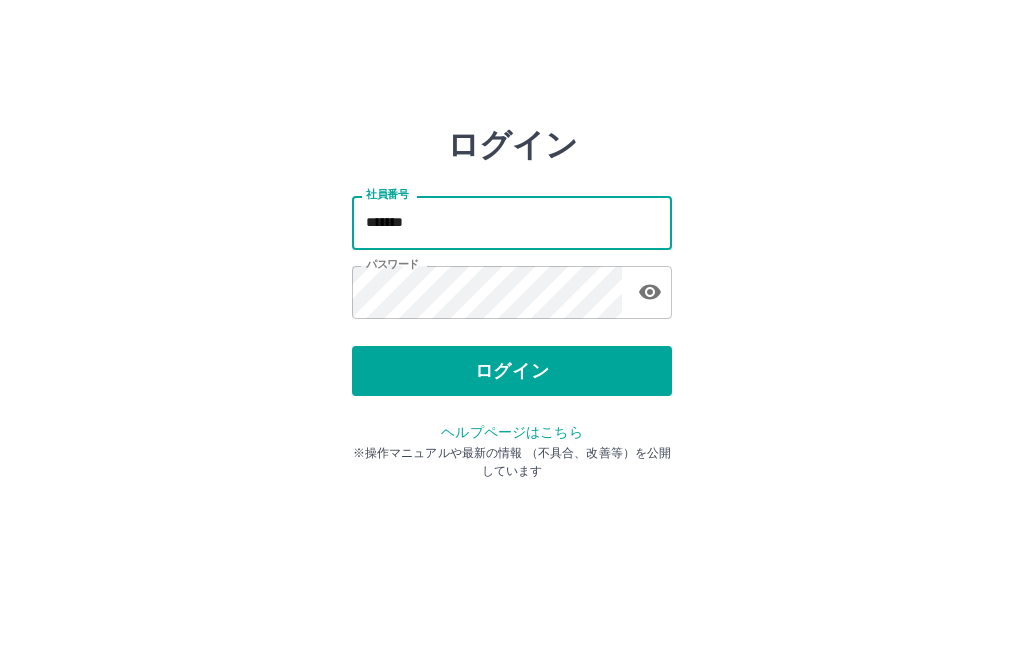 click on "*******" at bounding box center (512, 222) 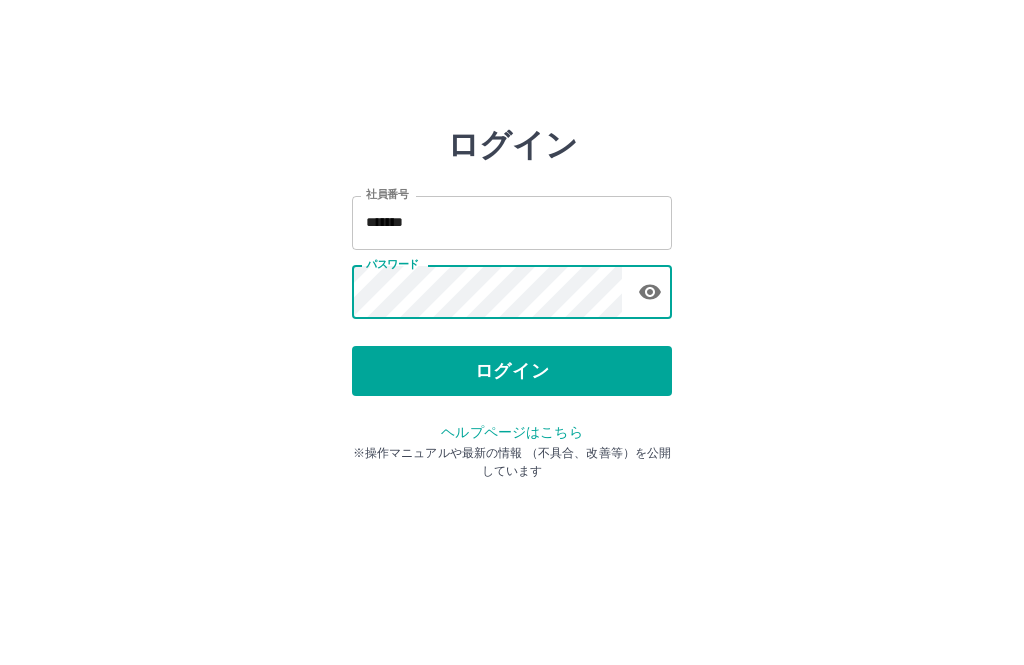 click on "ログイン 社員番号 ******* 社員番号 パスワード パスワード ログイン ヘルプページはこちら ※操作マニュアルや最新の情報 （不具合、改善等）を公開しています" at bounding box center [512, 223] 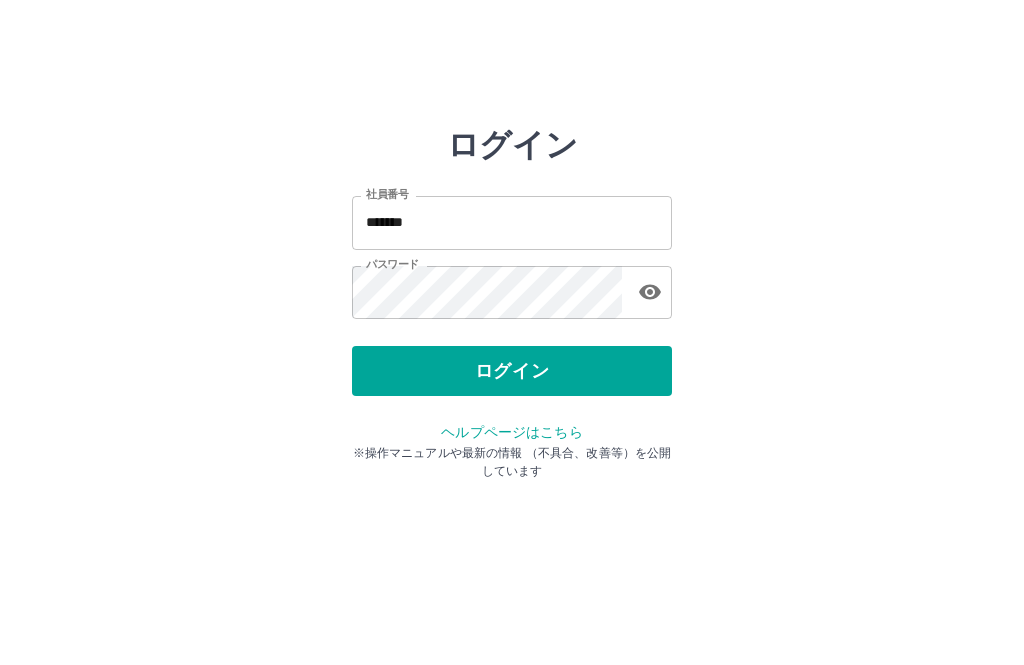 click on "ログイン 社員番号 ******* 社員番号 パスワード パスワード ログイン ヘルプページはこちら ※操作マニュアルや最新の情報 （不具合、改善等）を公開しています" at bounding box center [512, 223] 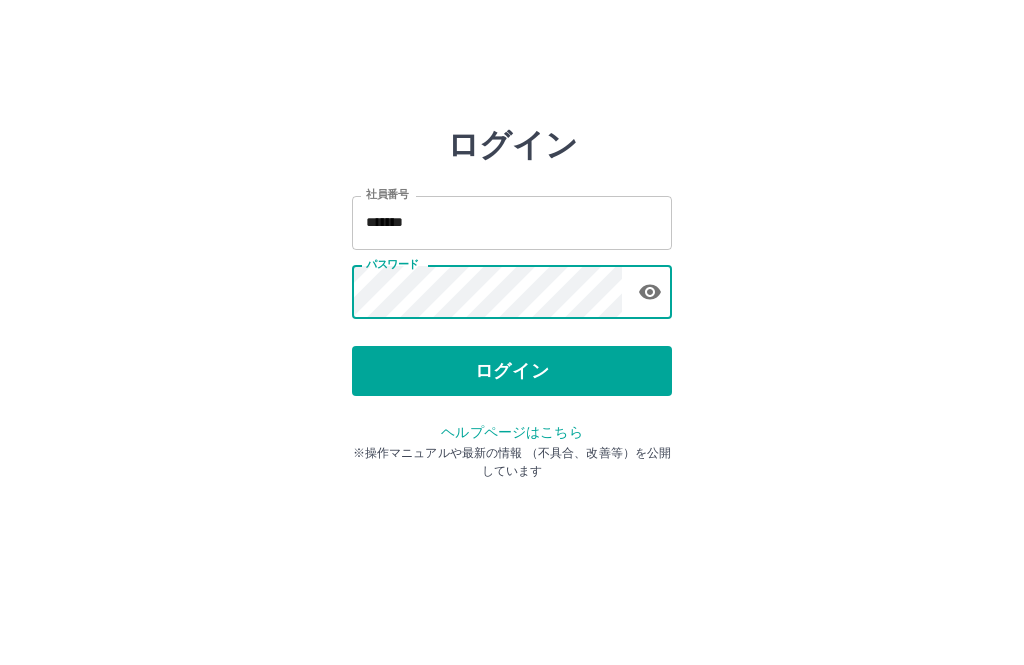 click on "ログイン 社員番号 ******* 社員番号 パスワード パスワード ログイン ヘルプページはこちら ※操作マニュアルや最新の情報 （不具合、改善等）を公開しています" at bounding box center [512, 223] 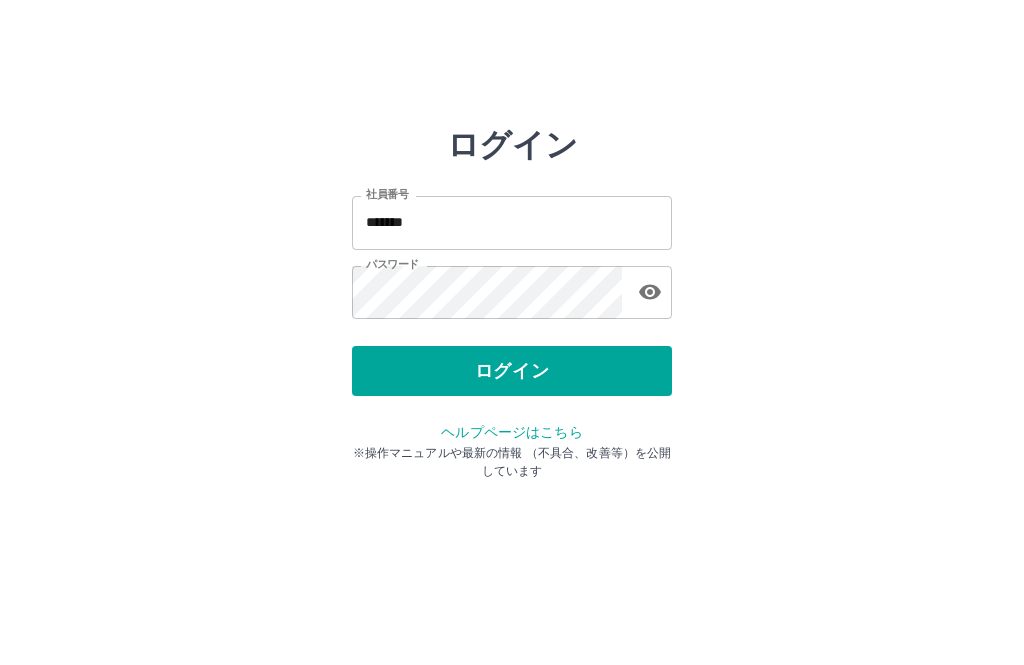 click on "ログイン 社員番号 ******* 社員番号 パスワード パスワード ログイン ヘルプページはこちら ※操作マニュアルや最新の情報 （不具合、改善等）を公開しています" at bounding box center [512, 223] 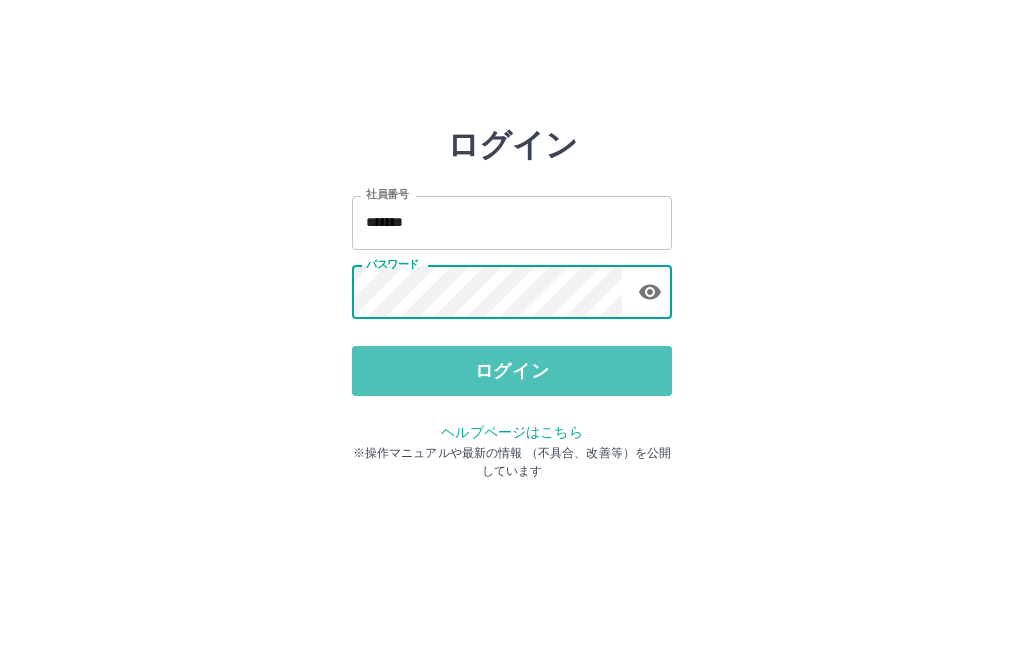 click on "ログイン" at bounding box center (512, 371) 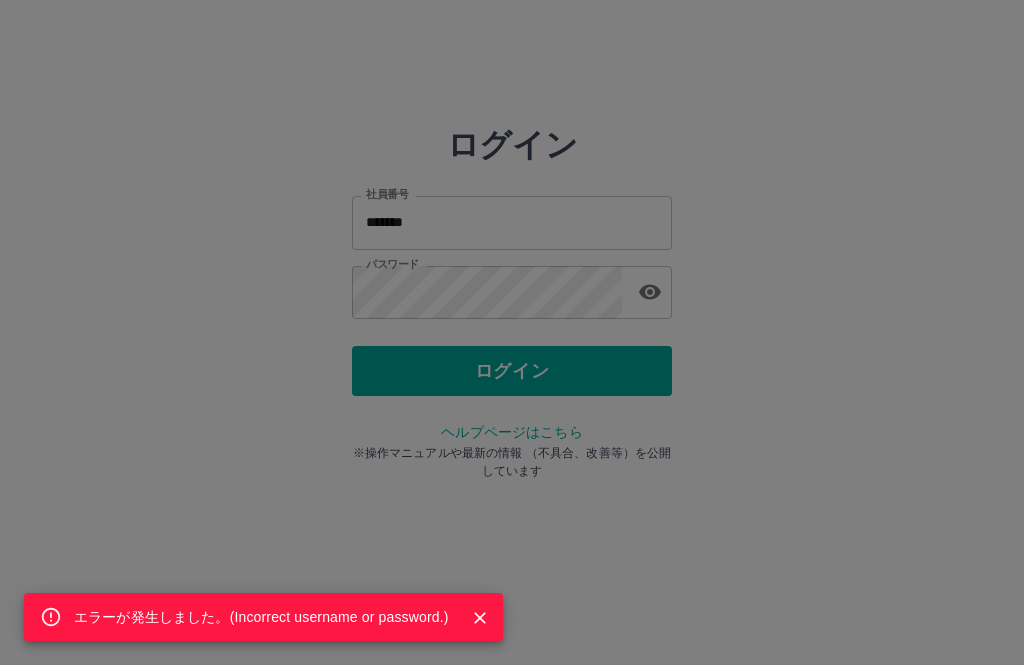 click on "エラーが発生しました。( Incorrect username or password. )" at bounding box center [512, 332] 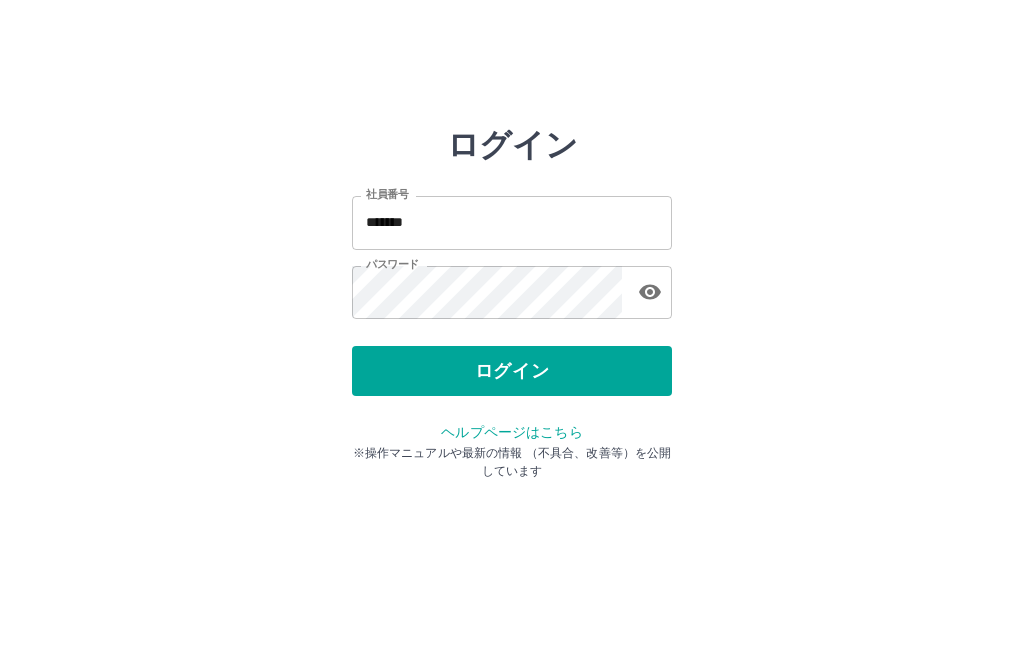 click at bounding box center (650, 292) 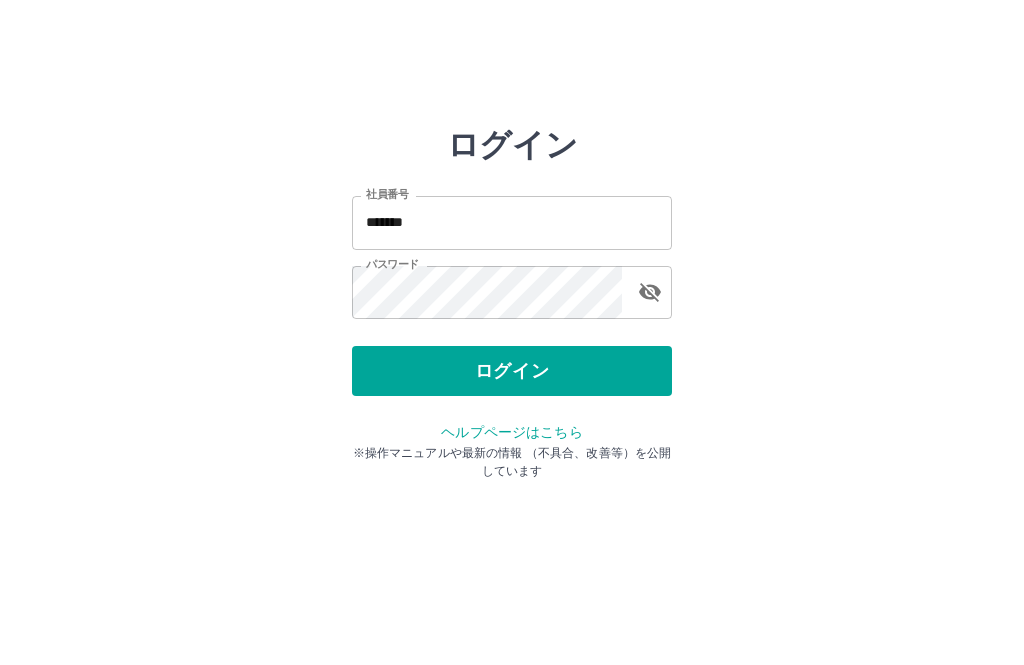 click on "*******" at bounding box center (512, 222) 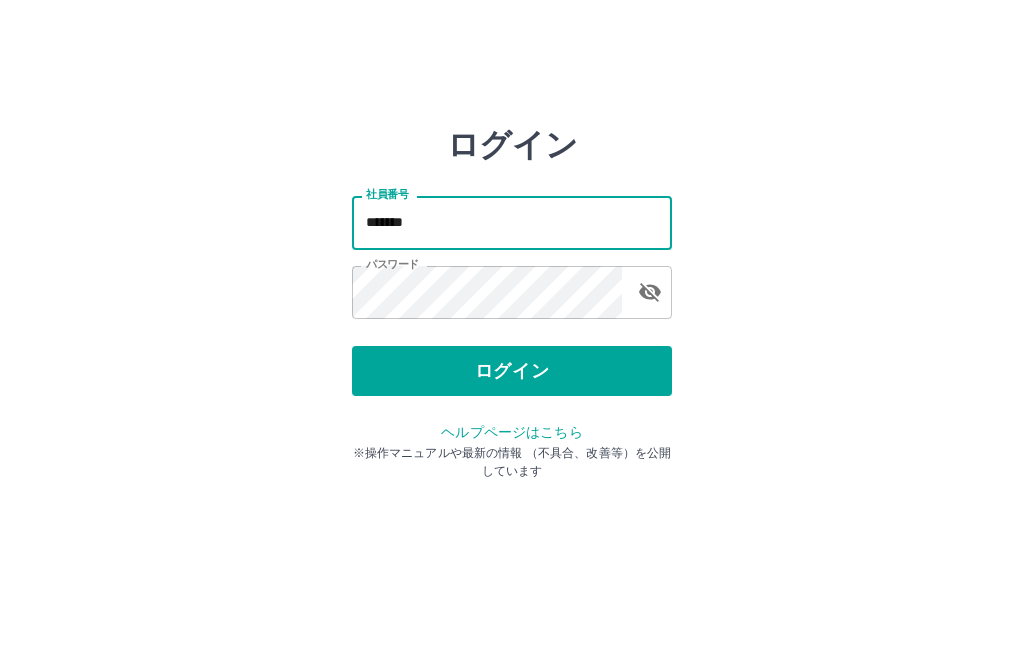 type on "*******" 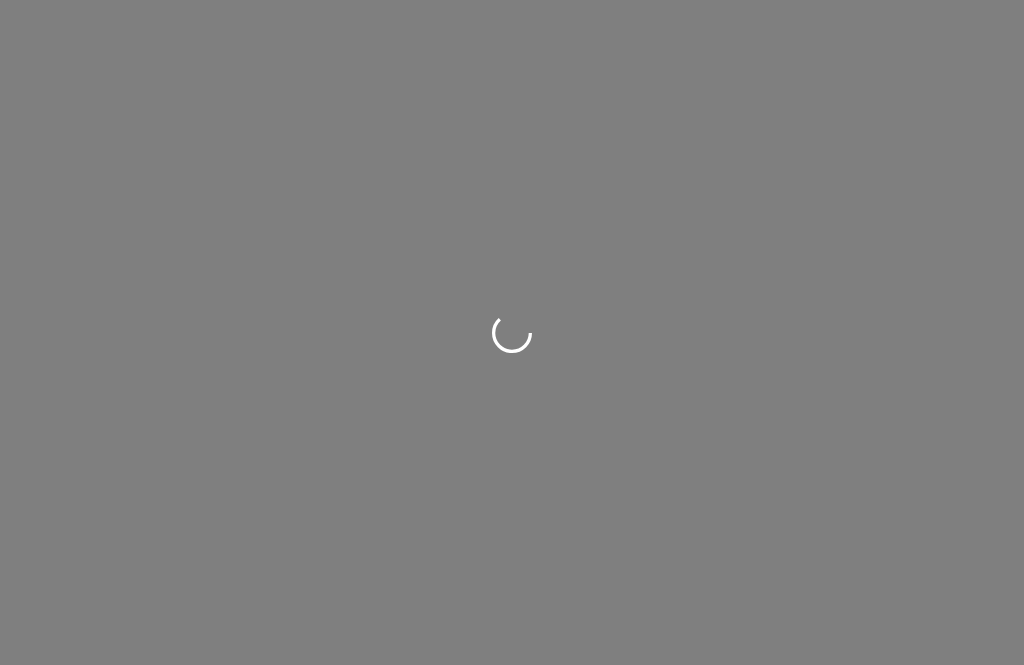 scroll, scrollTop: 0, scrollLeft: 0, axis: both 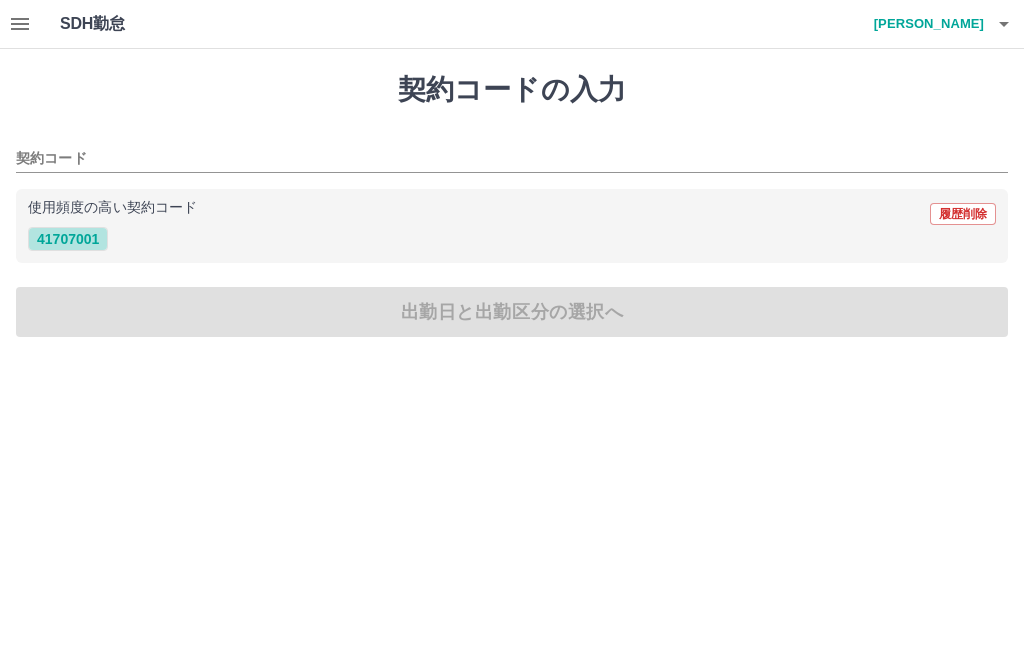 click on "41707001" at bounding box center [68, 239] 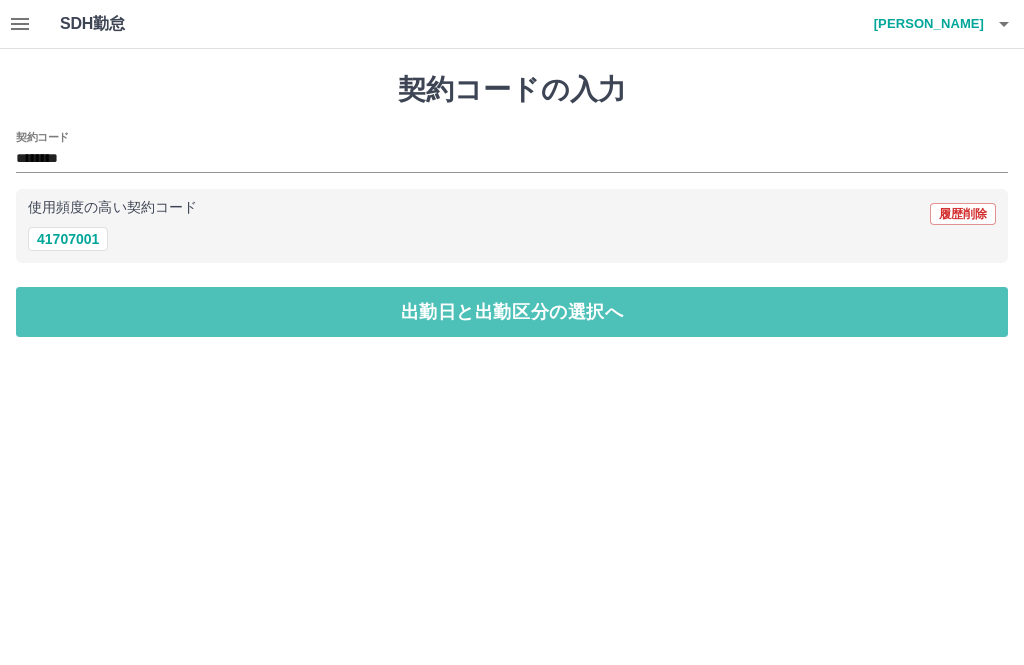click on "出勤日と出勤区分の選択へ" at bounding box center (512, 312) 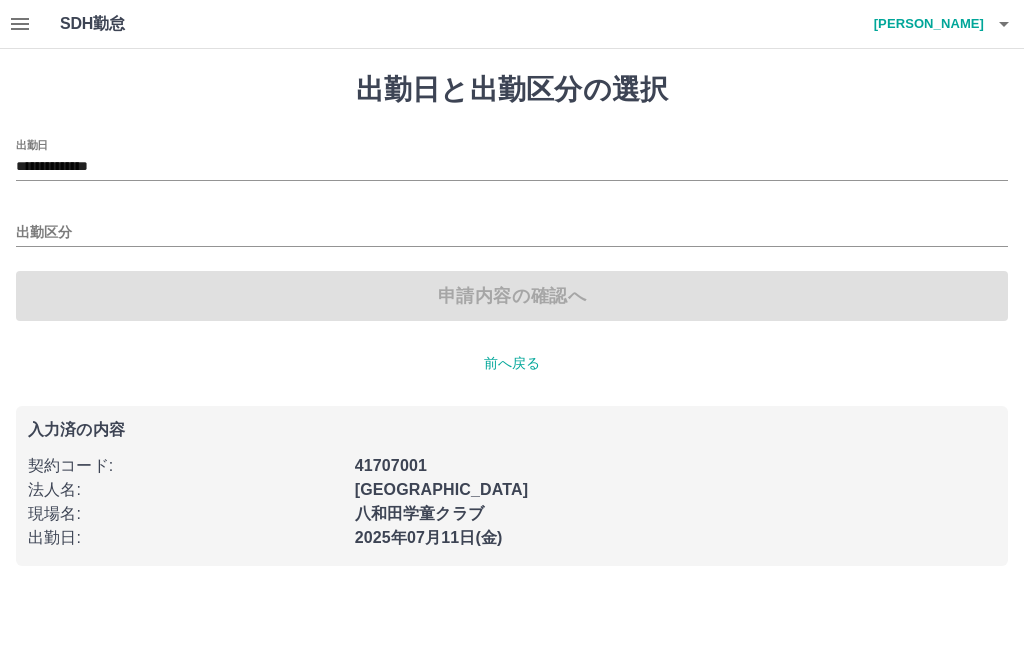 click on "出勤区分" at bounding box center (512, 233) 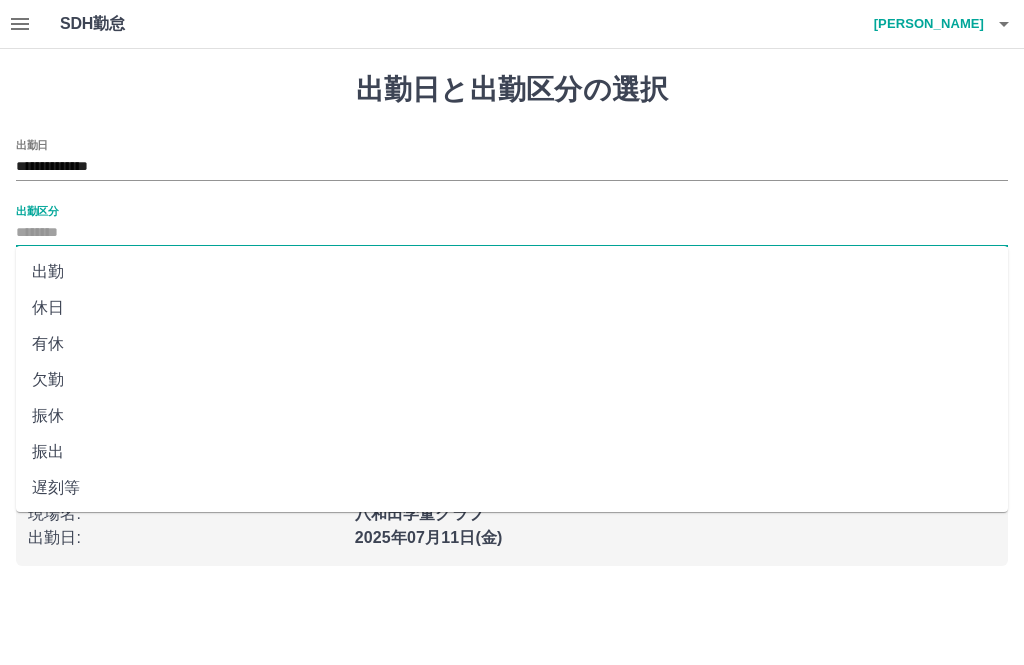 click on "出勤" at bounding box center (512, 272) 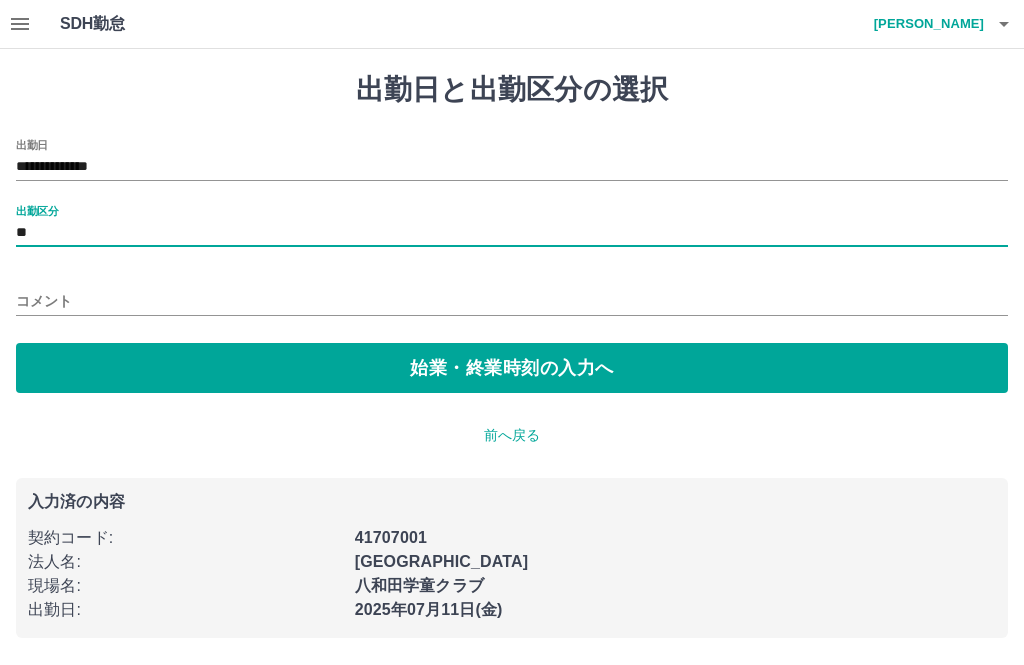 click on "始業・終業時刻の入力へ" at bounding box center (512, 368) 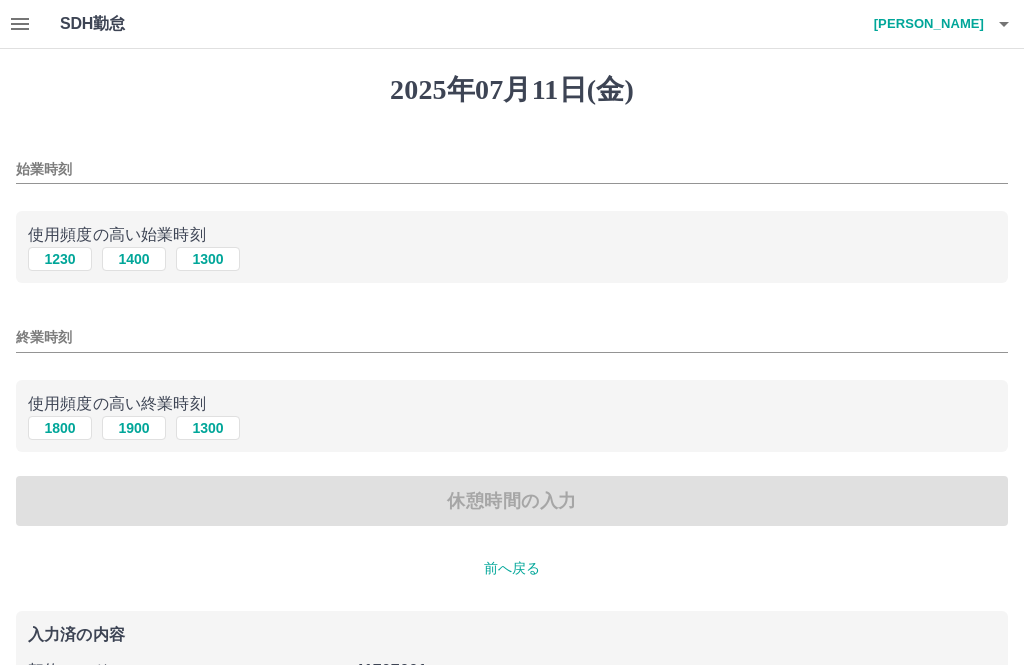 click on "1400" at bounding box center [134, 259] 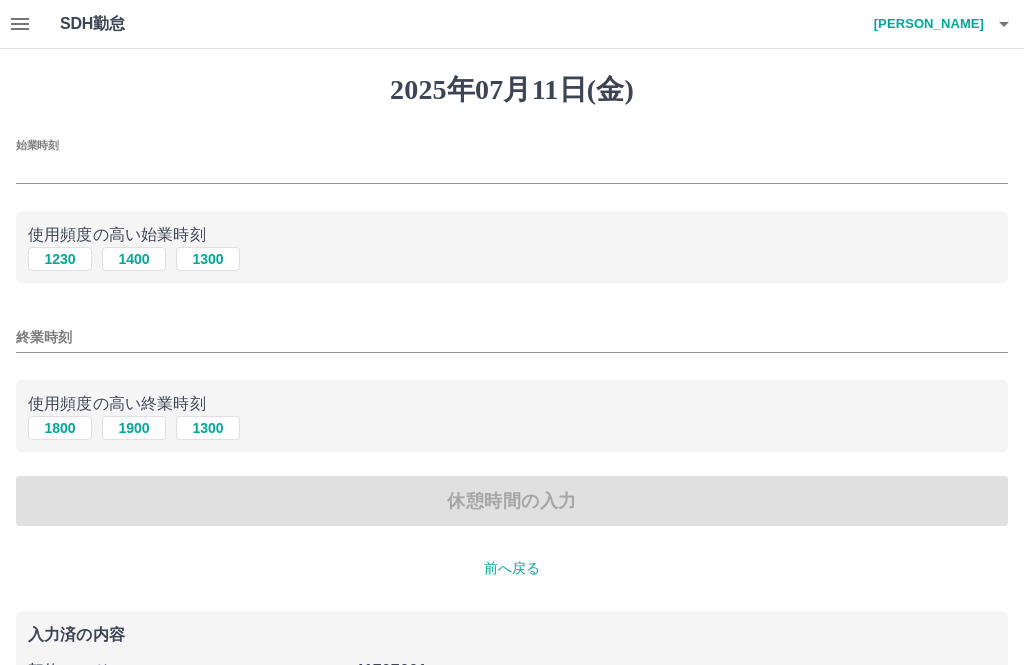 type on "****" 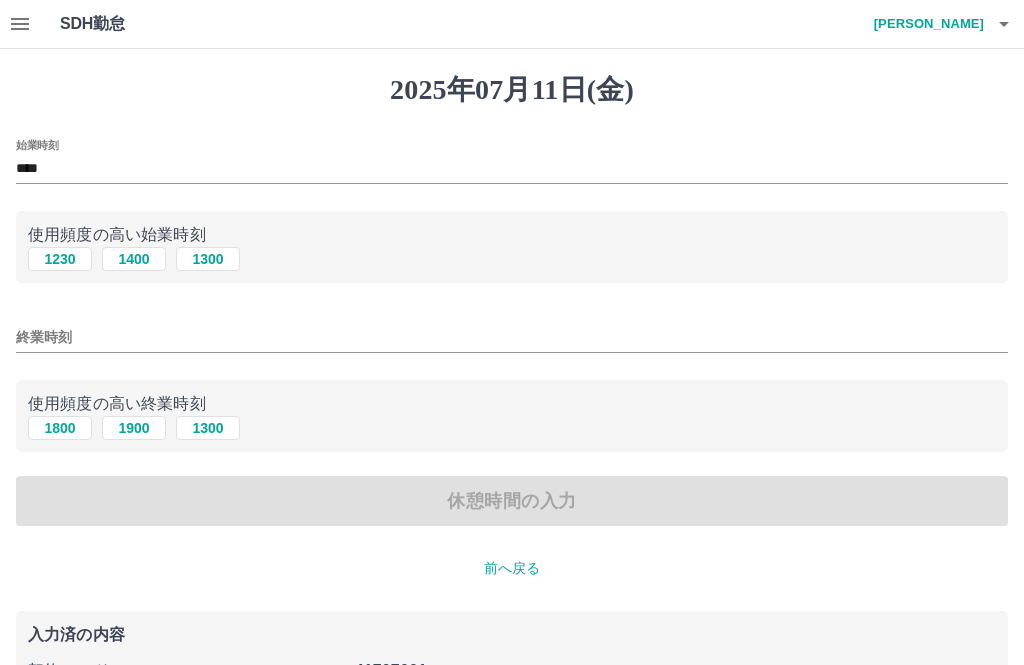 click on "1900" at bounding box center (134, 428) 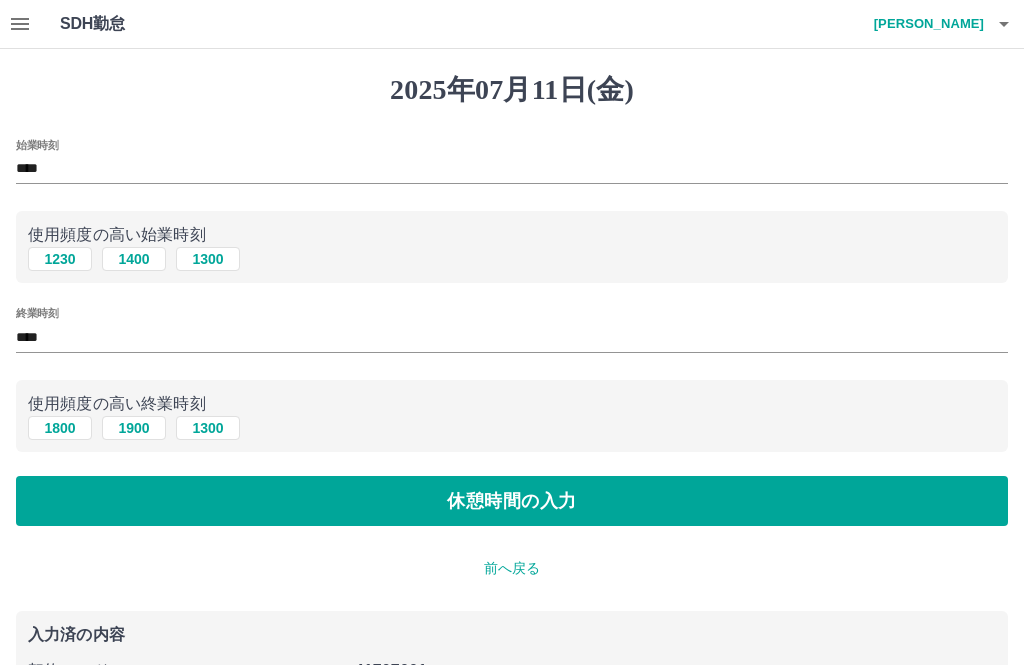 click on "休憩時間の入力" at bounding box center (512, 501) 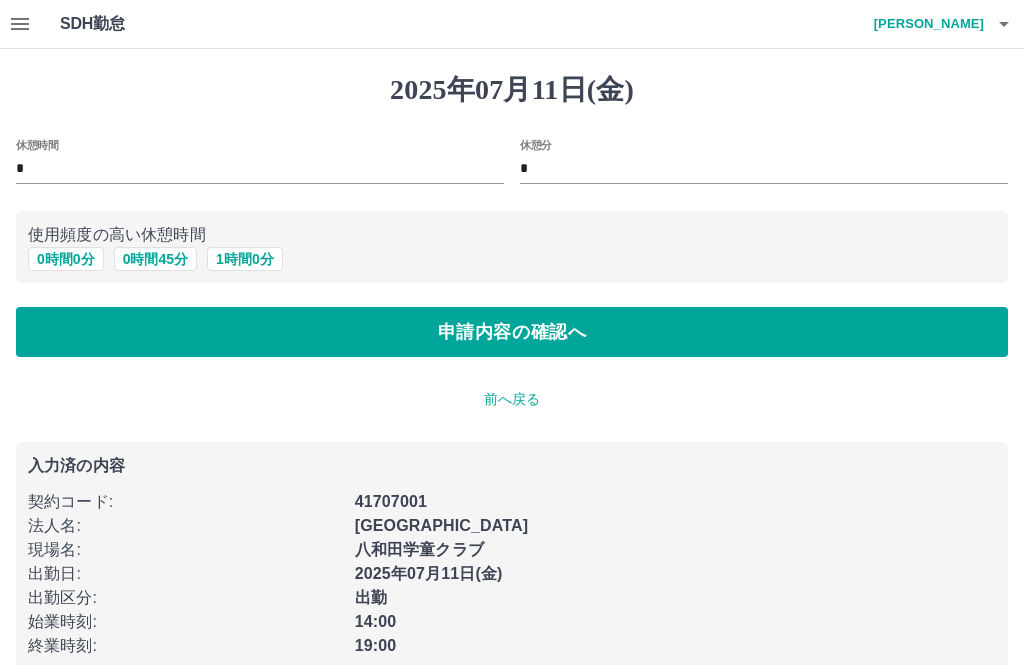 click on "申請内容の確認へ" at bounding box center (512, 332) 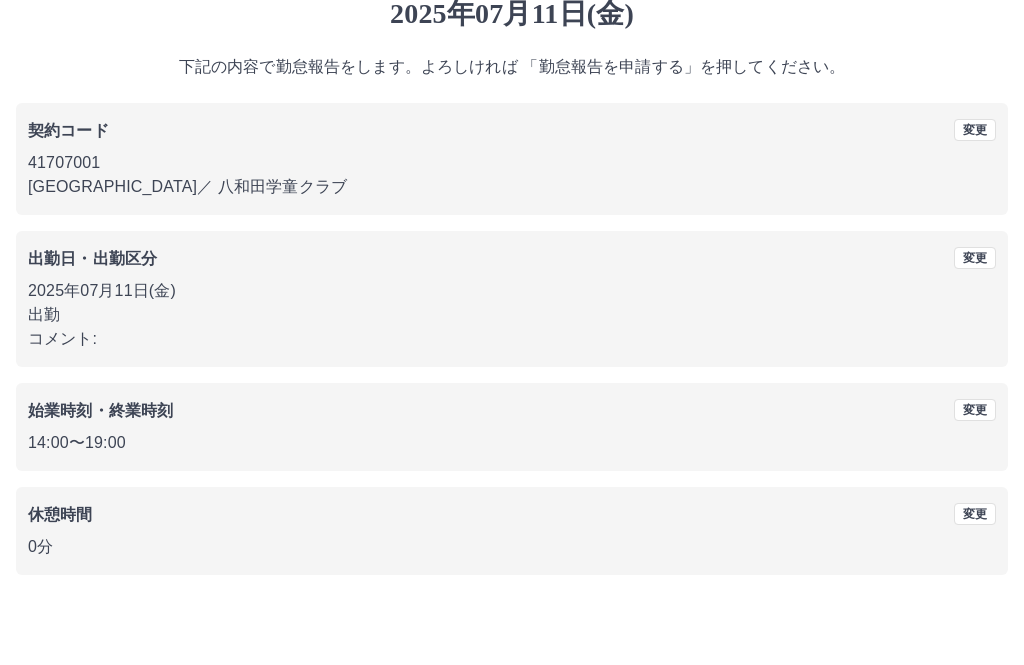 scroll, scrollTop: 19, scrollLeft: 0, axis: vertical 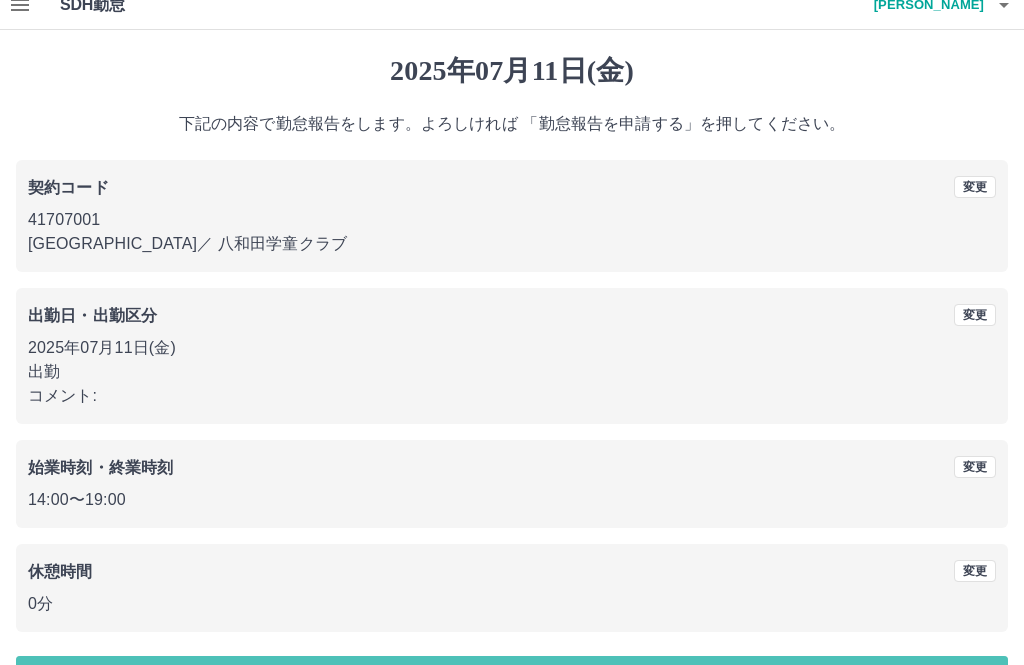 click on "勤怠報告を申請する" at bounding box center [512, 681] 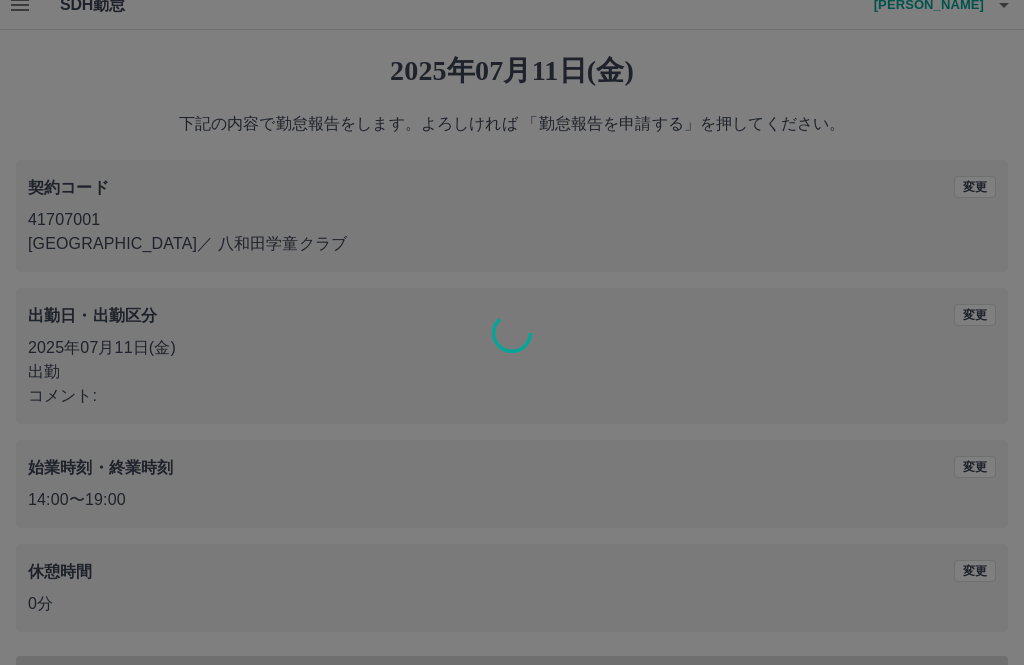 click at bounding box center [512, 332] 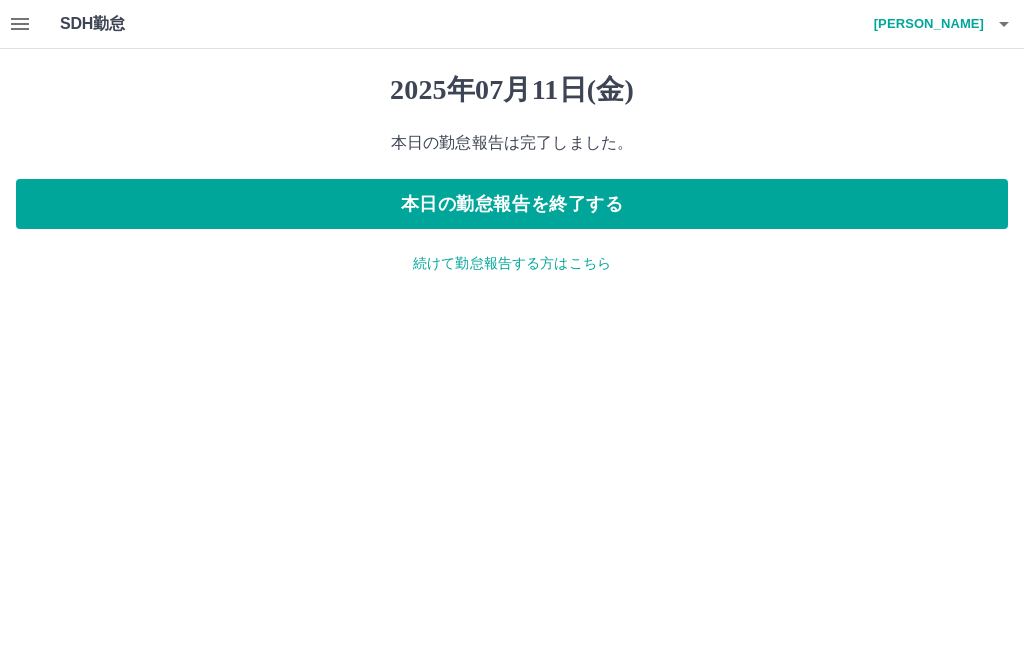 scroll, scrollTop: 0, scrollLeft: 0, axis: both 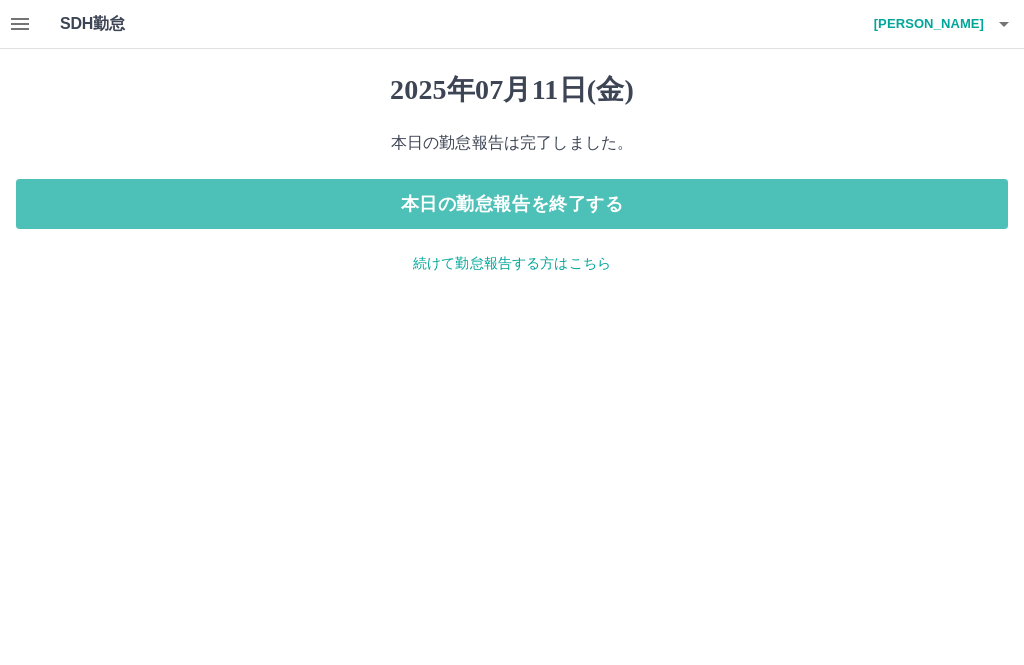 click on "本日の勤怠報告を終了する" at bounding box center [512, 204] 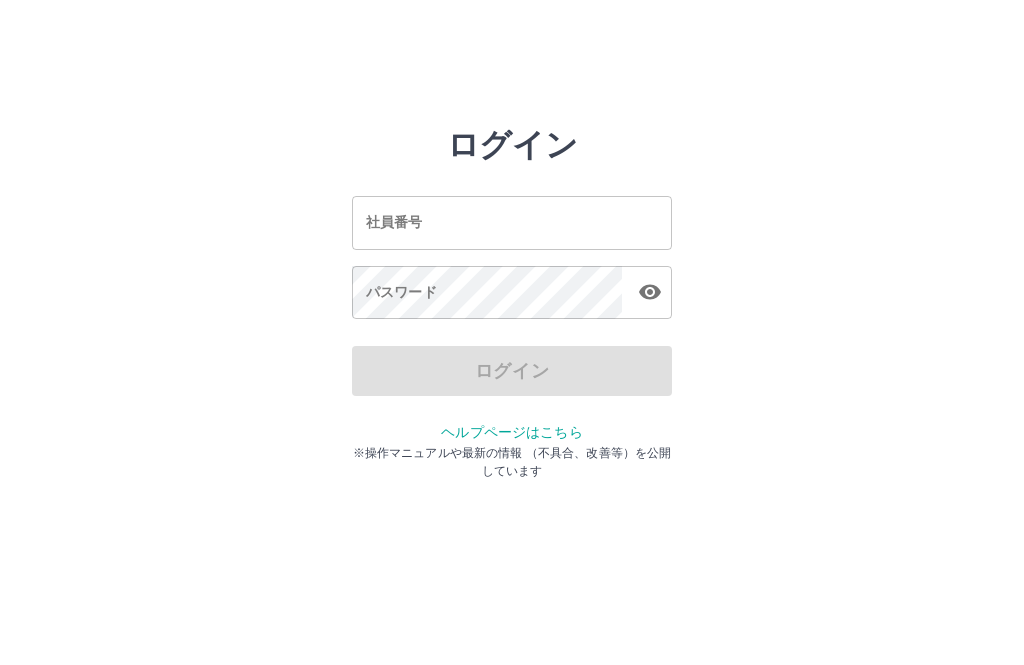 scroll, scrollTop: 0, scrollLeft: 0, axis: both 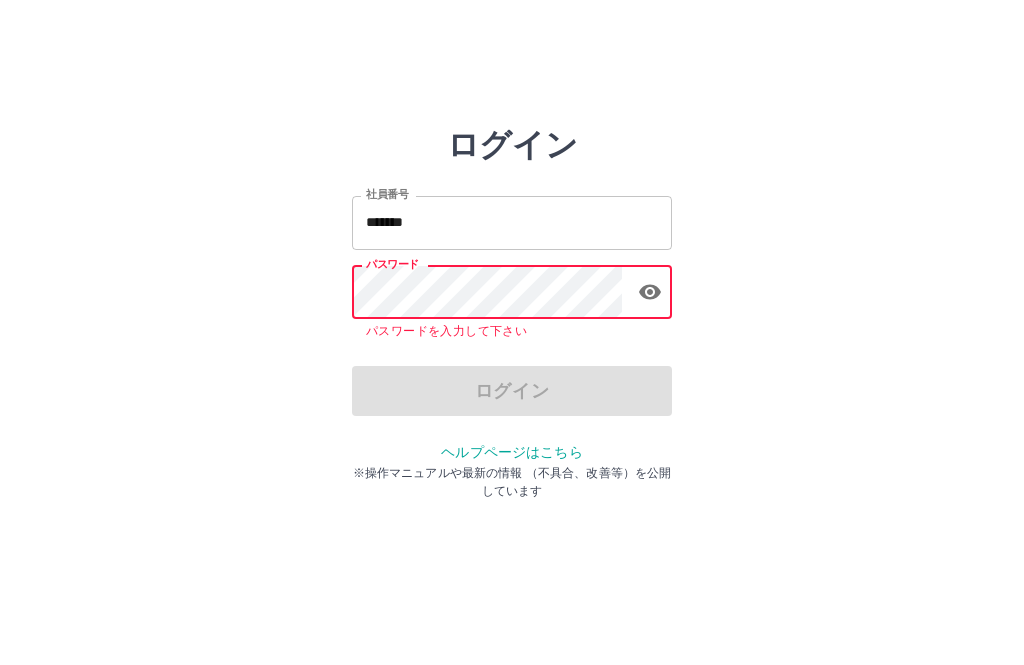 click on "*******" at bounding box center (512, 222) 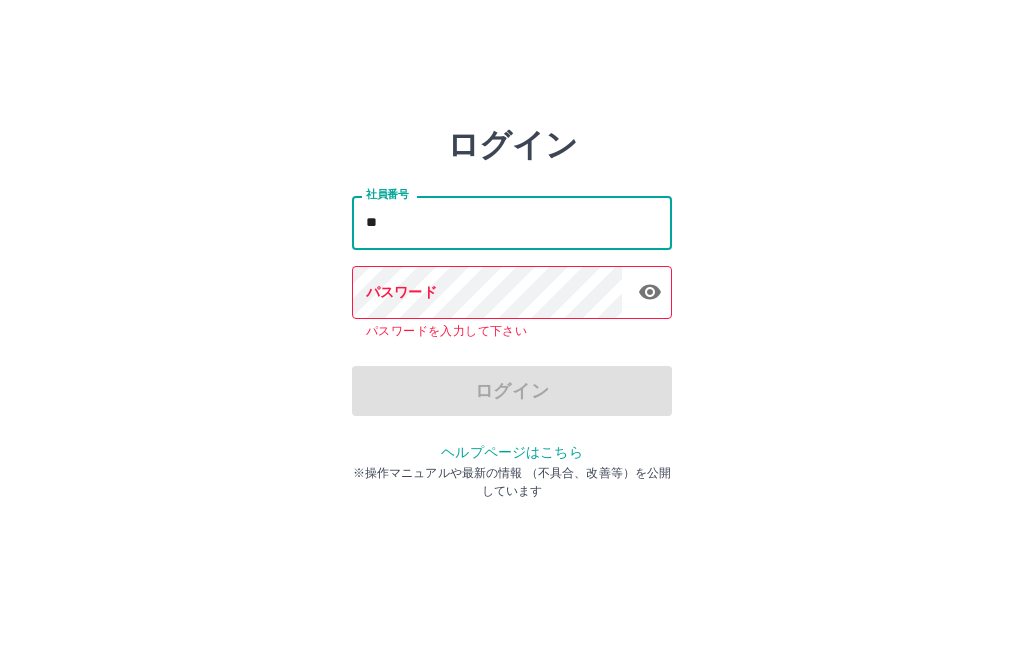 type on "*" 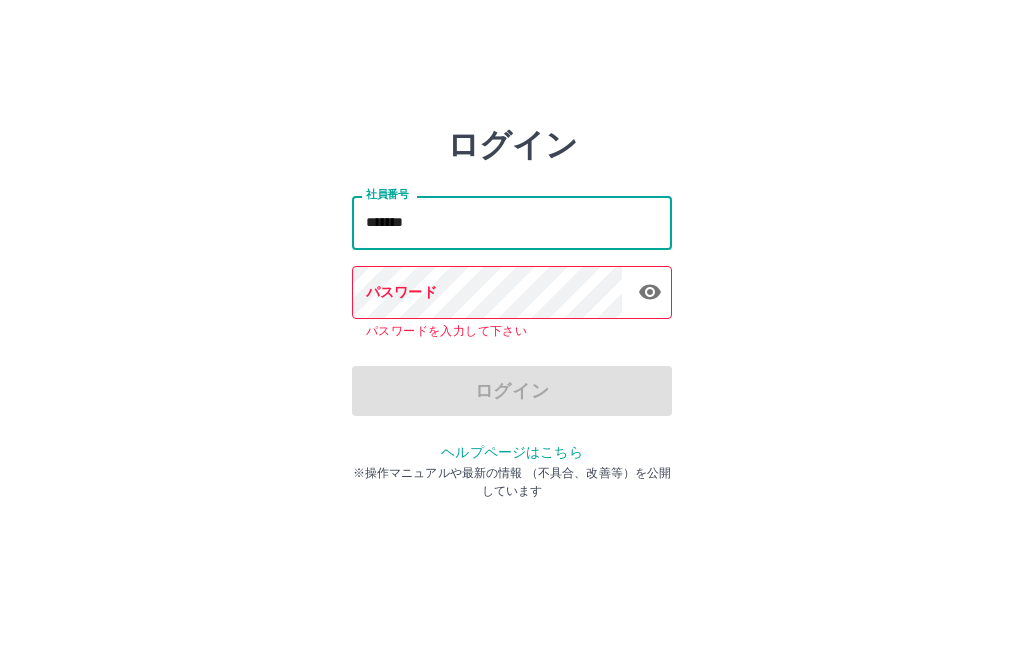 click on "パスワード パスワード パスワードを入力して下さい" at bounding box center (512, 304) 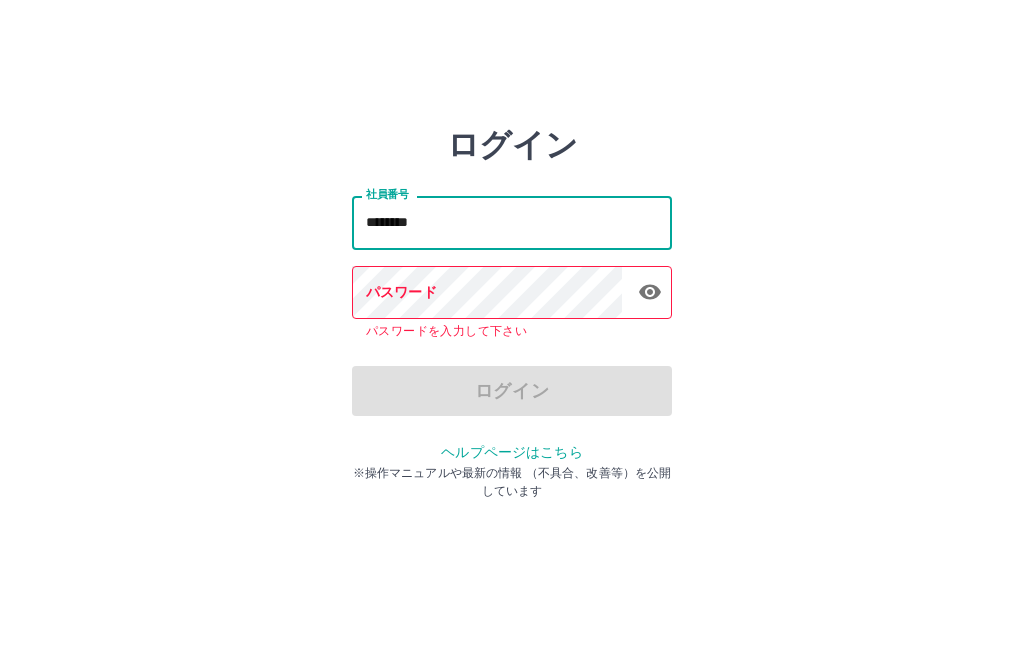 type on "*******" 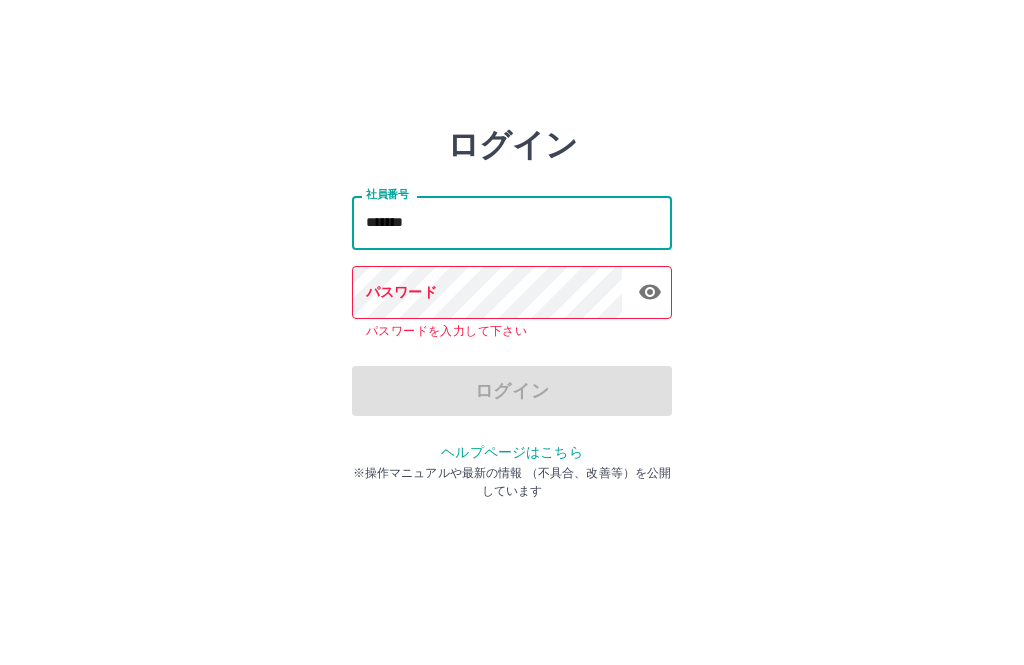 click on "パスワード パスワード パスワードを入力して下さい" at bounding box center [512, 304] 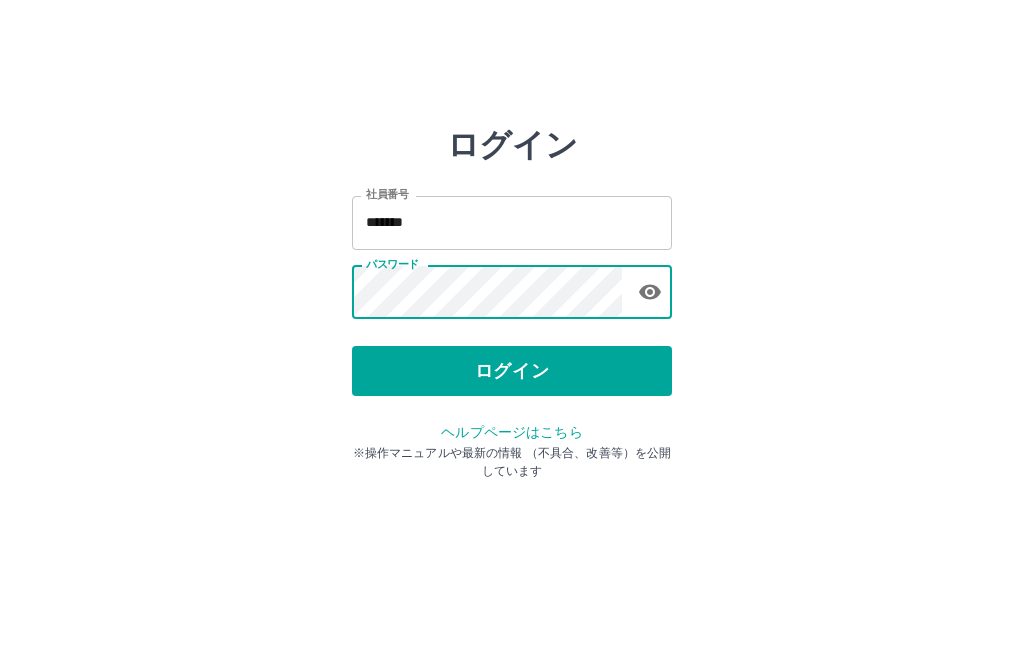 click on "ログイン" at bounding box center [512, 371] 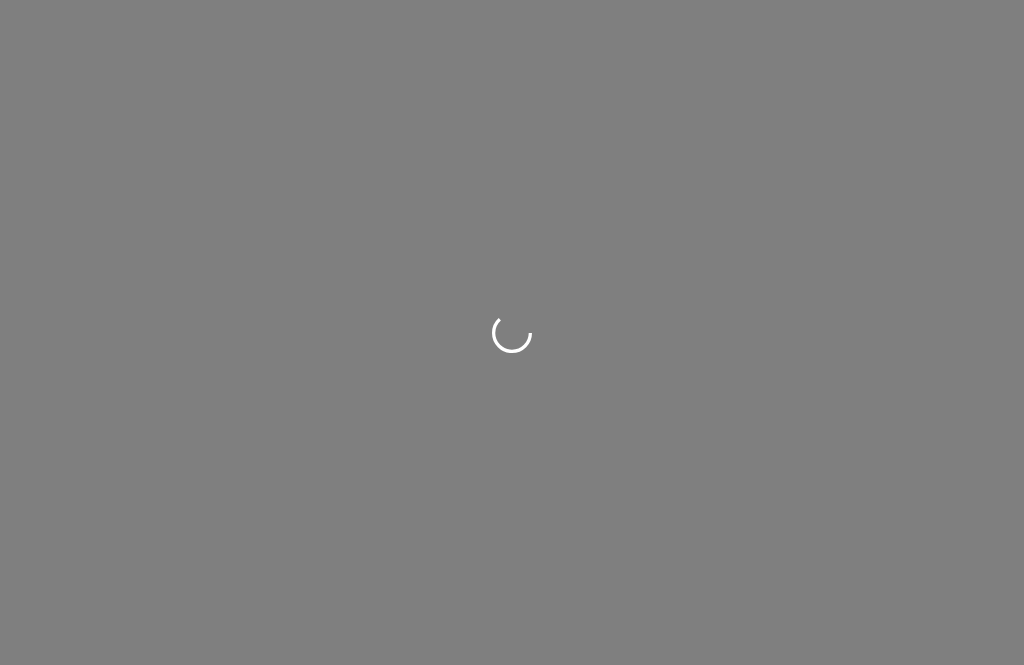 scroll, scrollTop: 0, scrollLeft: 0, axis: both 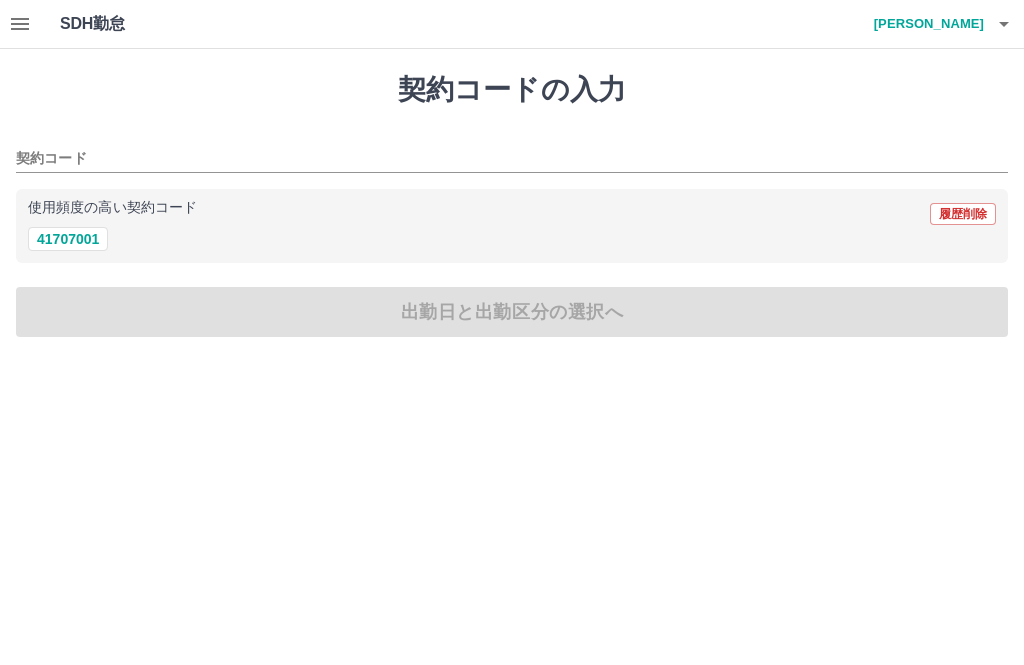 click on "41707001" at bounding box center (68, 239) 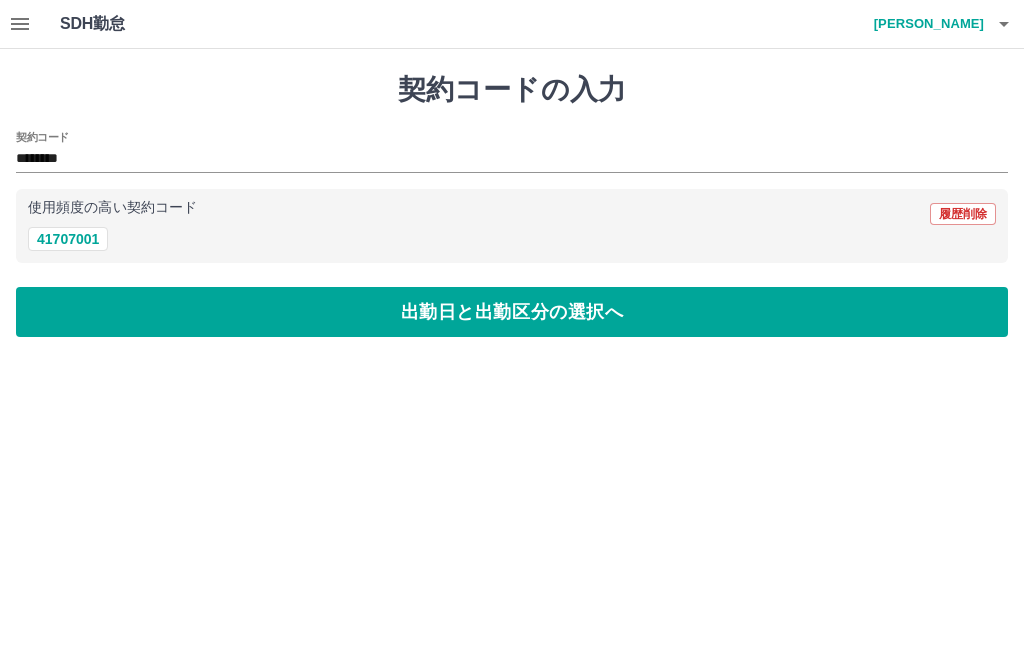 click on "出勤日と出勤区分の選択へ" at bounding box center (512, 312) 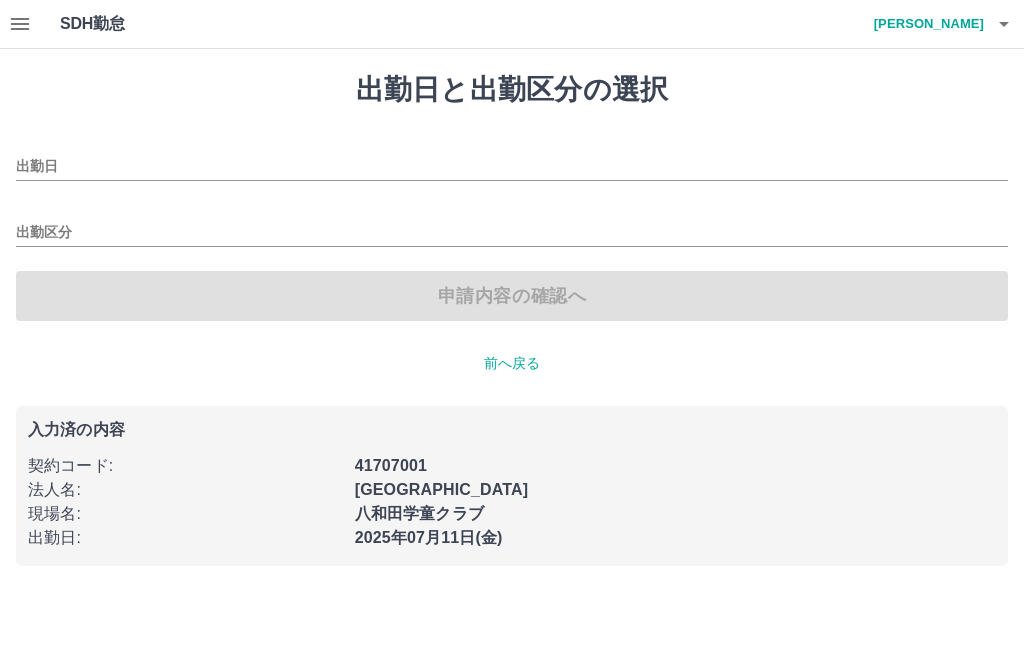 type on "**********" 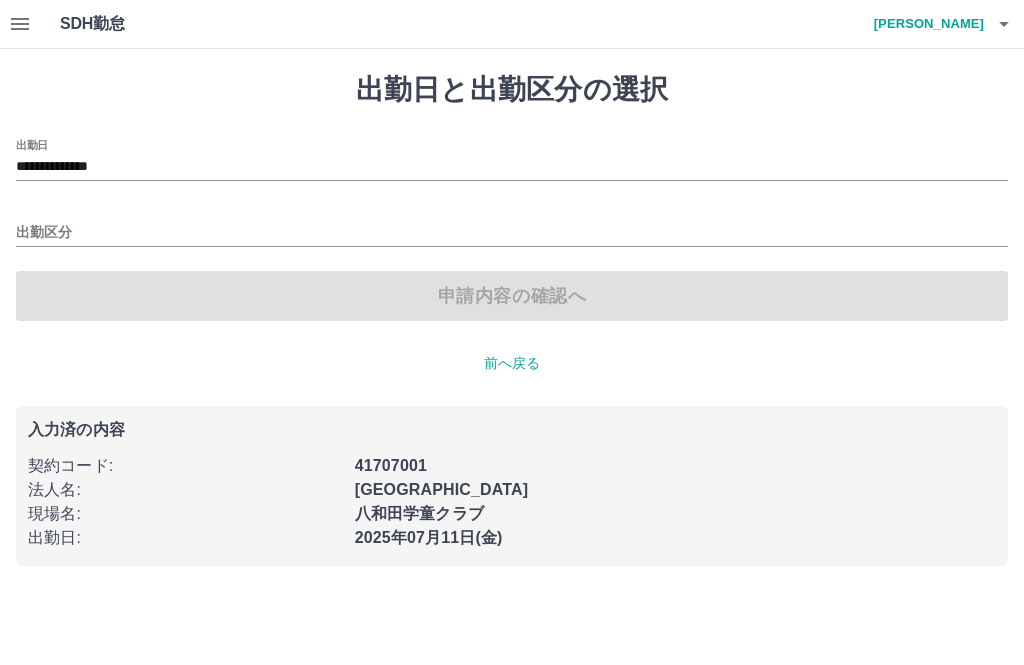 click on "出勤区分" at bounding box center (512, 233) 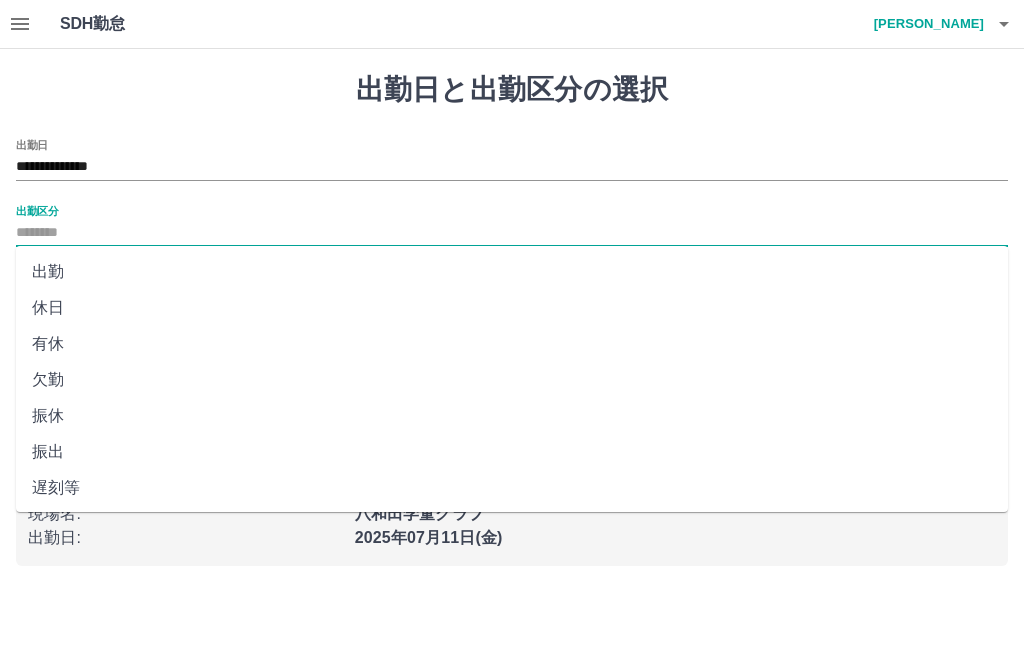 click on "出勤" at bounding box center (512, 272) 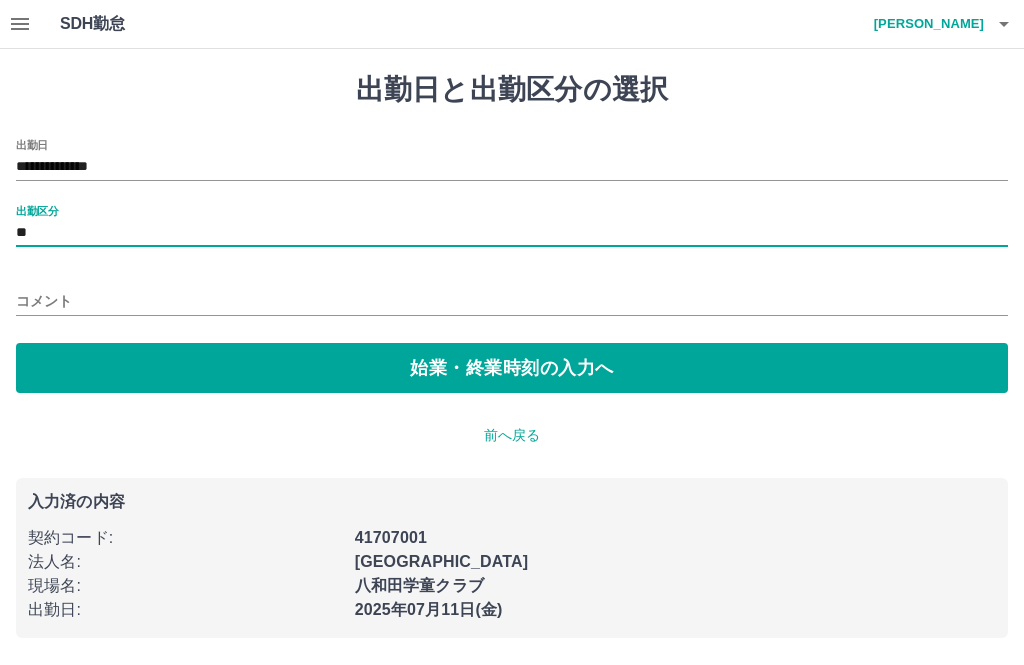 click on "始業・終業時刻の入力へ" at bounding box center [512, 368] 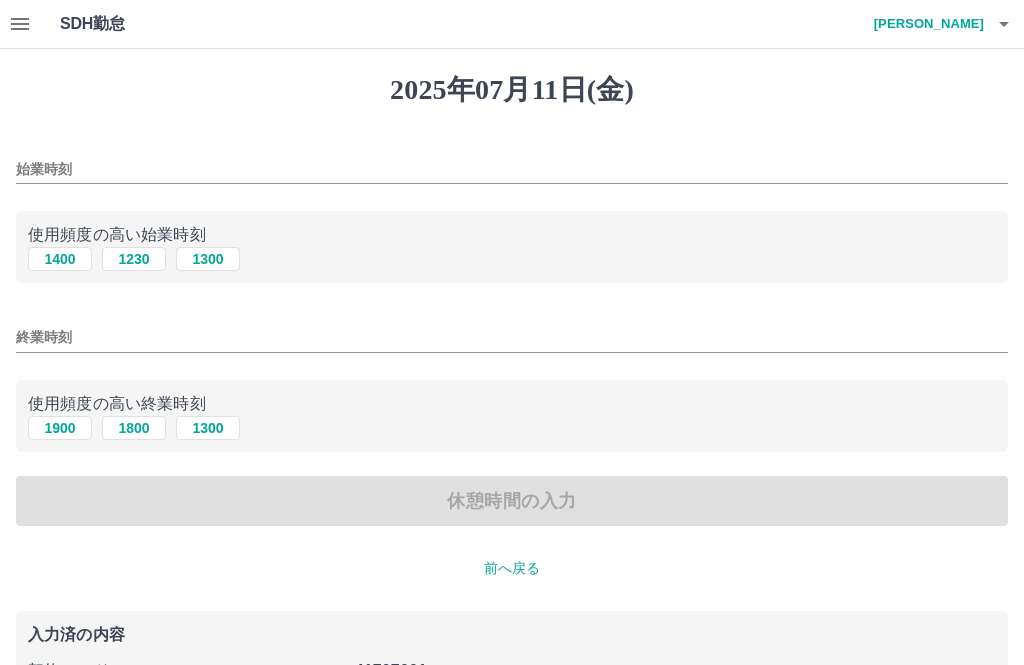 click on "1400" at bounding box center [60, 259] 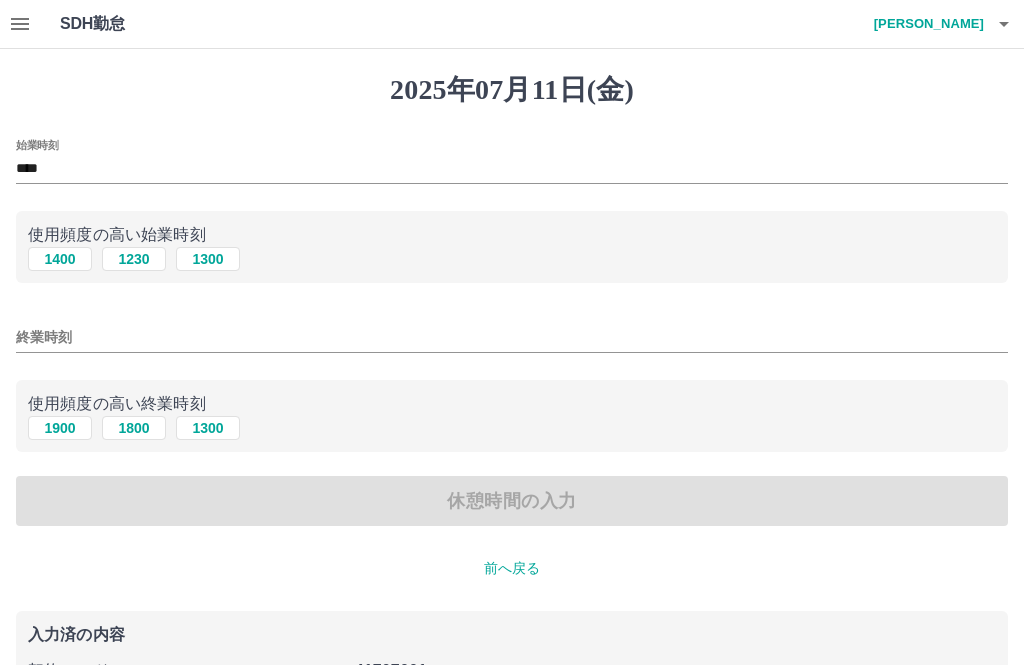 click on "1800" at bounding box center (134, 428) 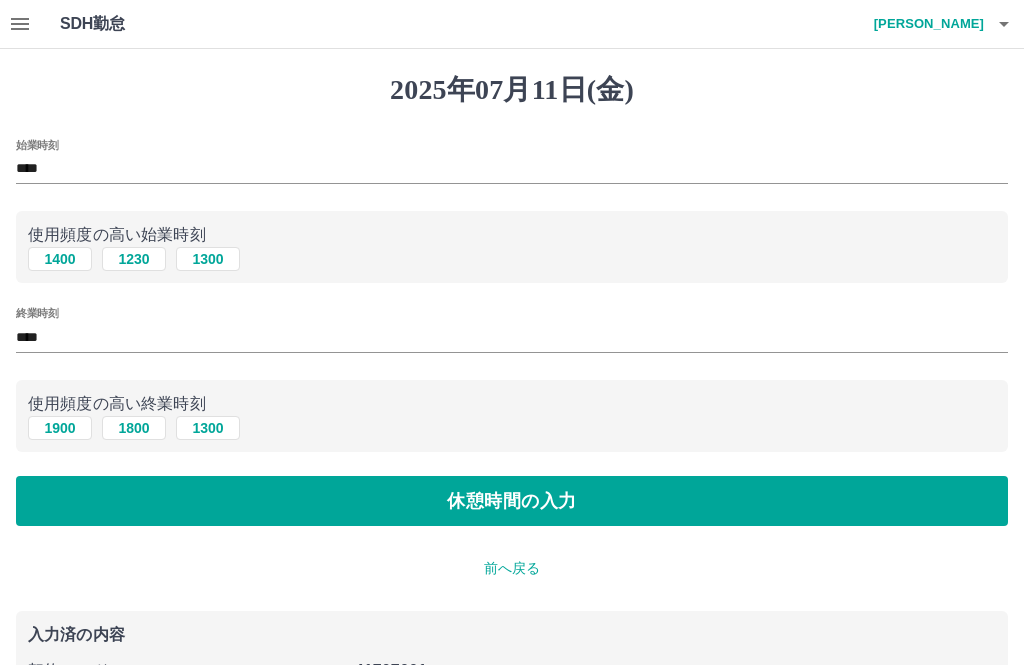 click on "休憩時間の入力" at bounding box center (512, 501) 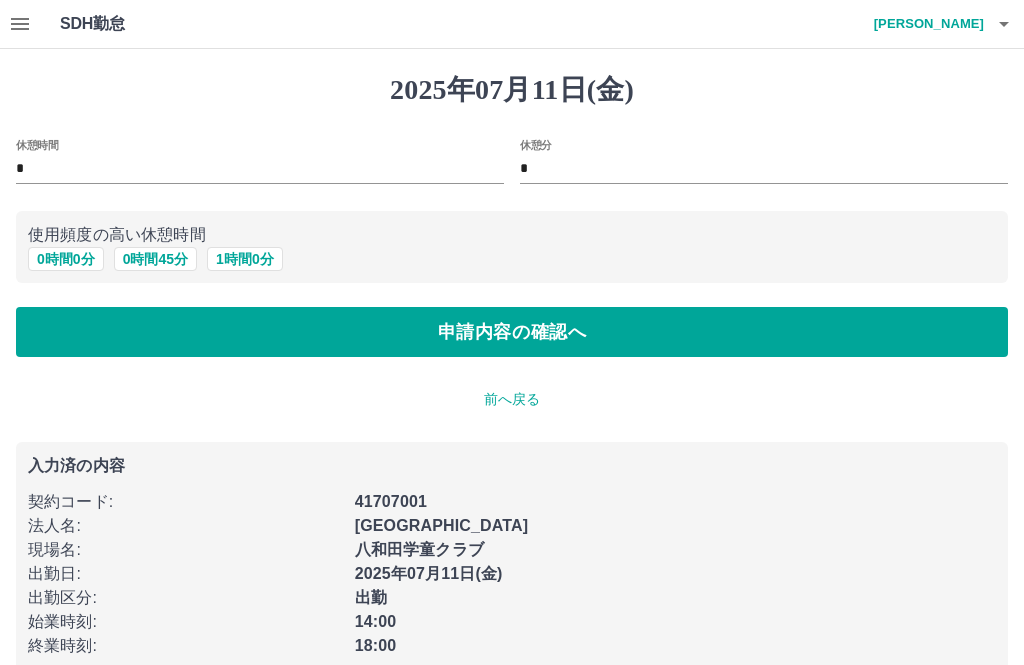 click on "申請内容の確認へ" at bounding box center [512, 332] 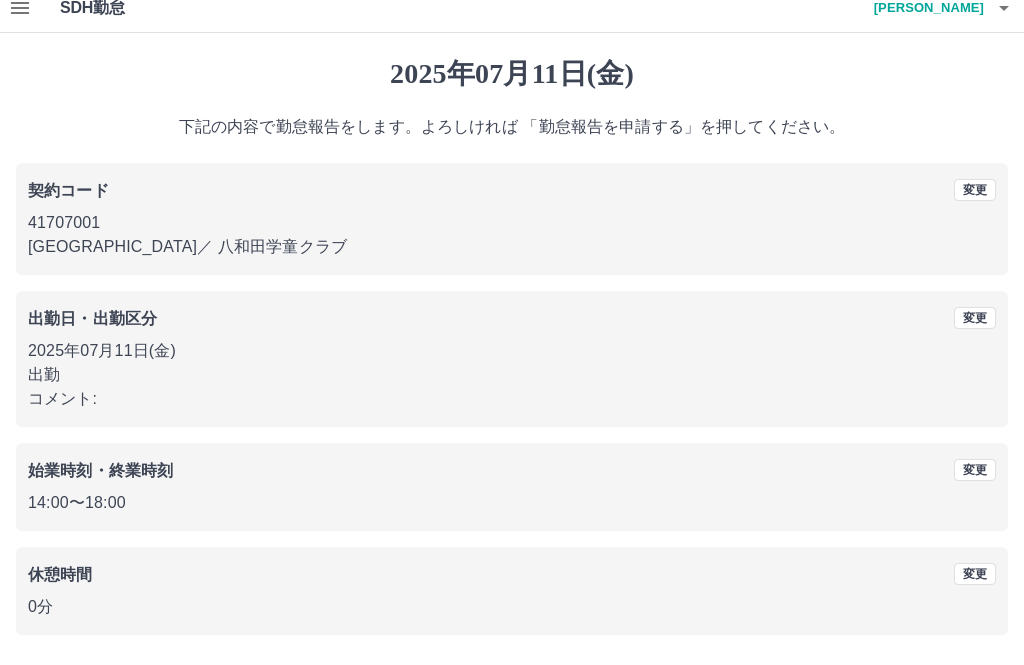 scroll, scrollTop: 19, scrollLeft: 0, axis: vertical 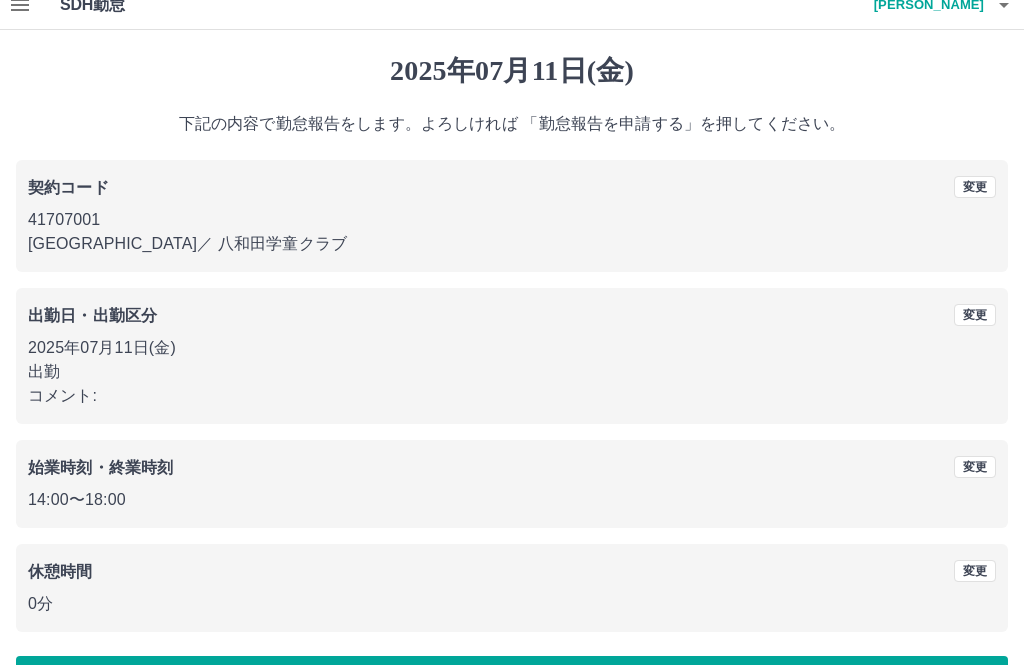 click on "勤怠報告を申請する" at bounding box center (512, 681) 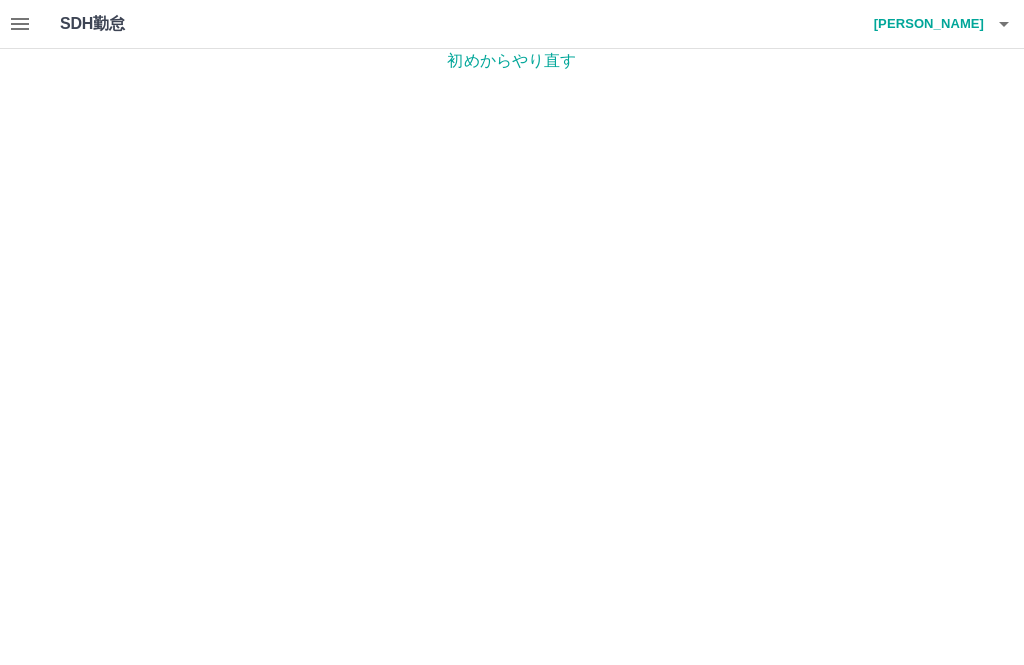 scroll, scrollTop: 0, scrollLeft: 0, axis: both 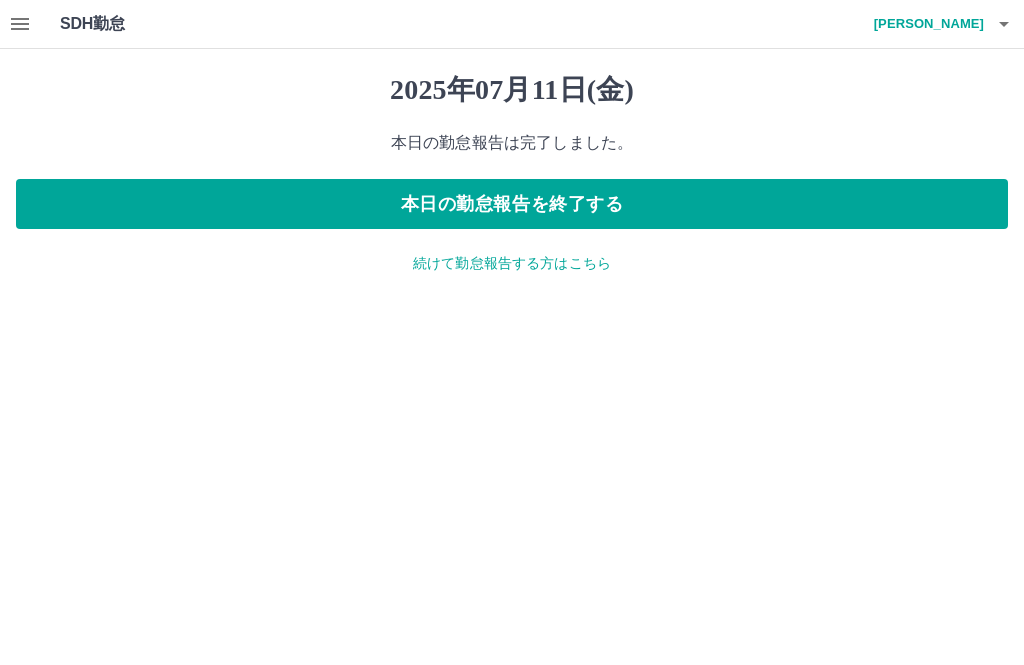 click on "本日の勤怠報告を終了する" at bounding box center (512, 204) 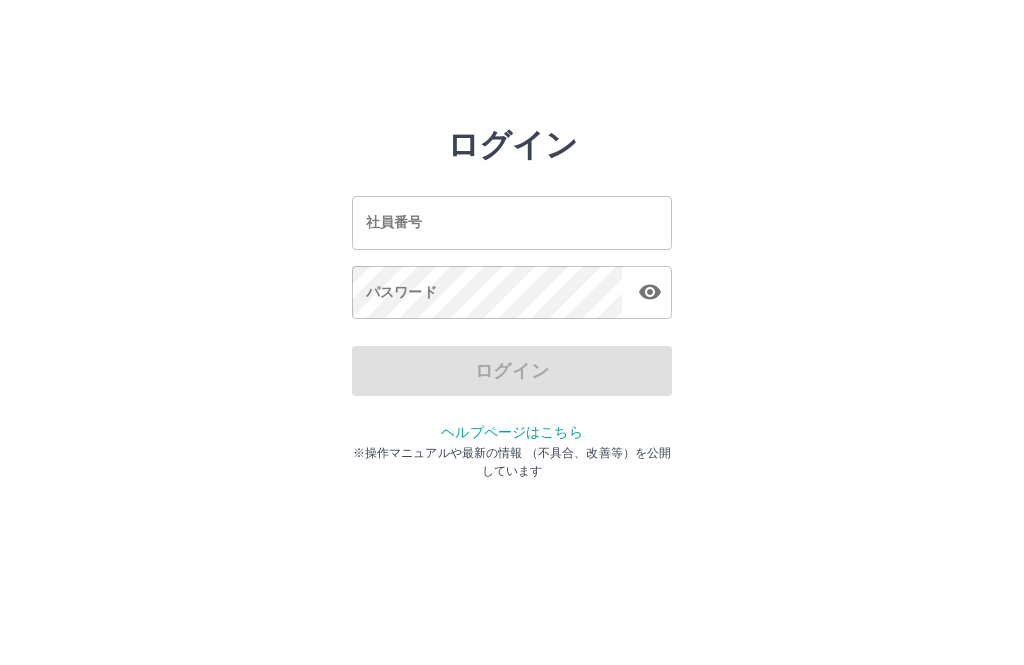 scroll, scrollTop: 0, scrollLeft: 0, axis: both 